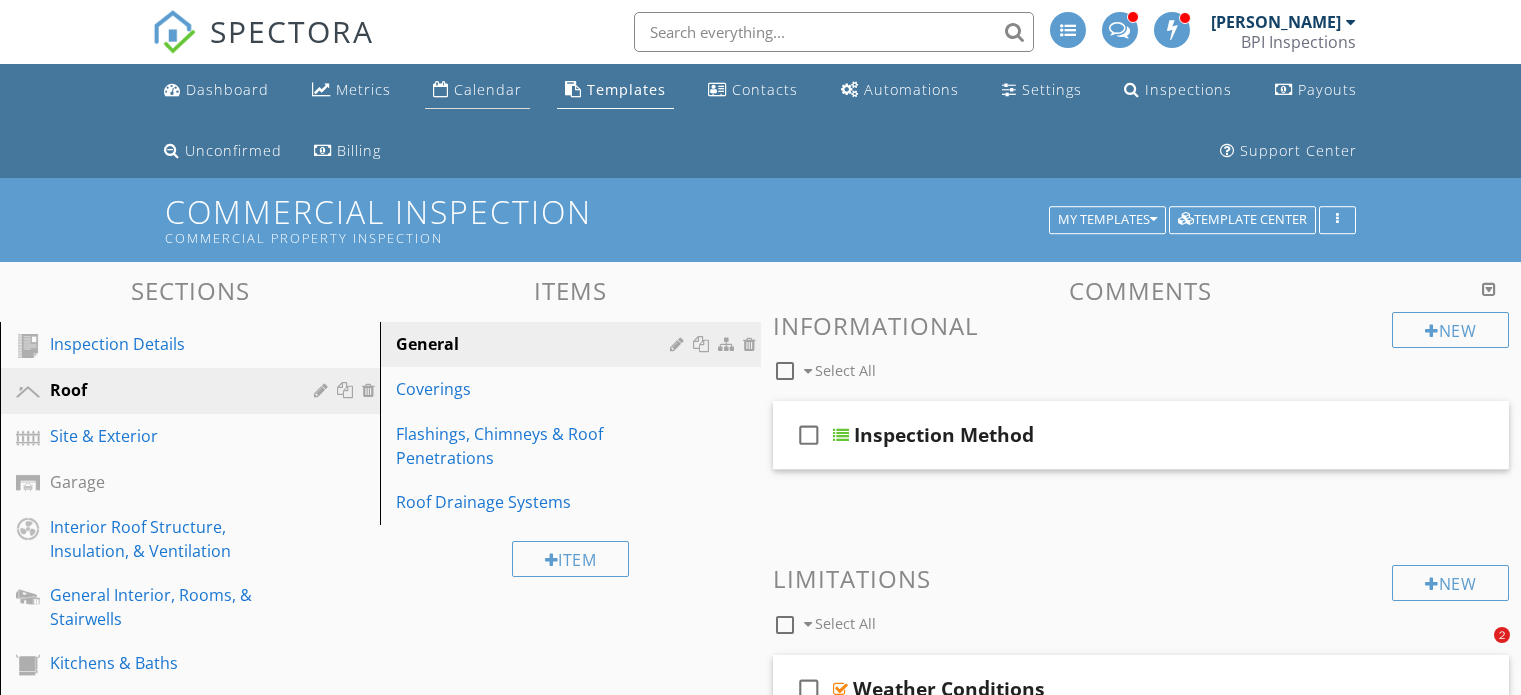 scroll, scrollTop: 0, scrollLeft: 0, axis: both 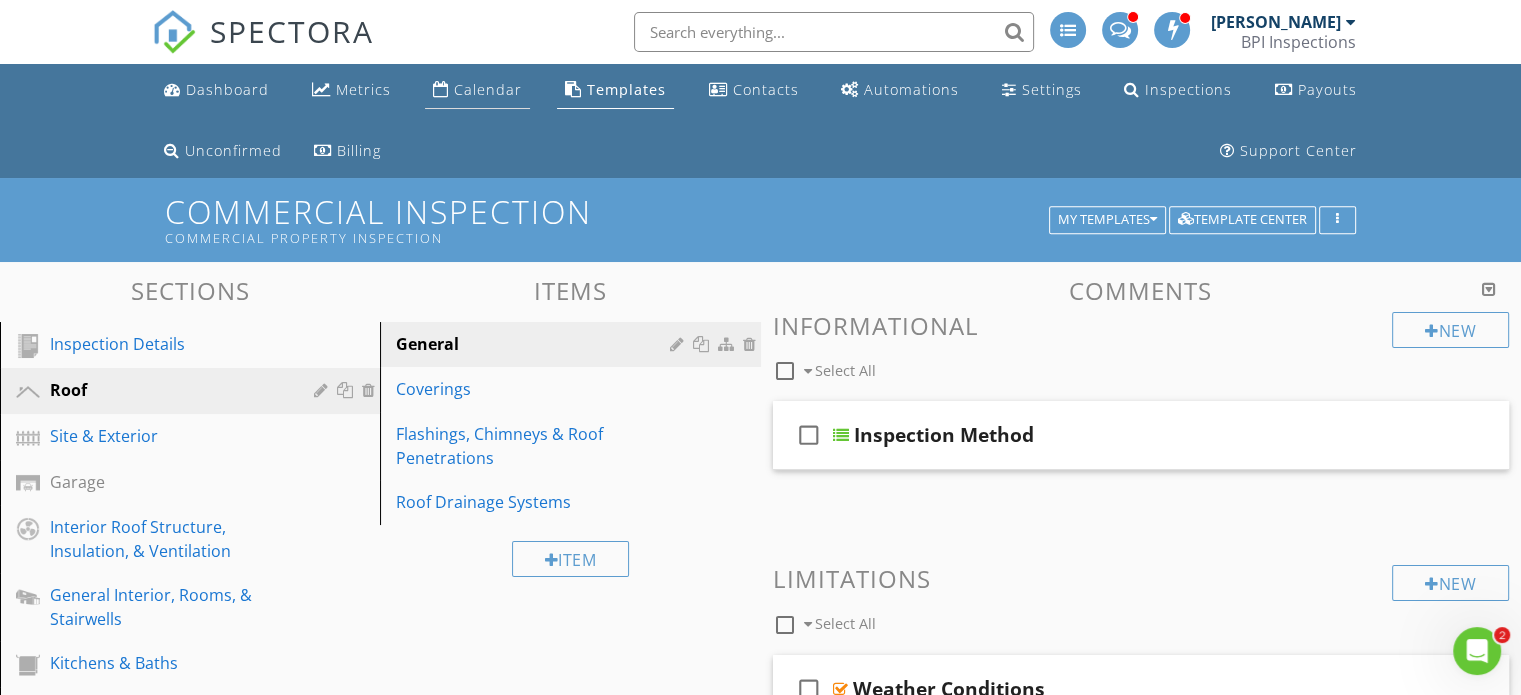 click on "Calendar" at bounding box center (488, 89) 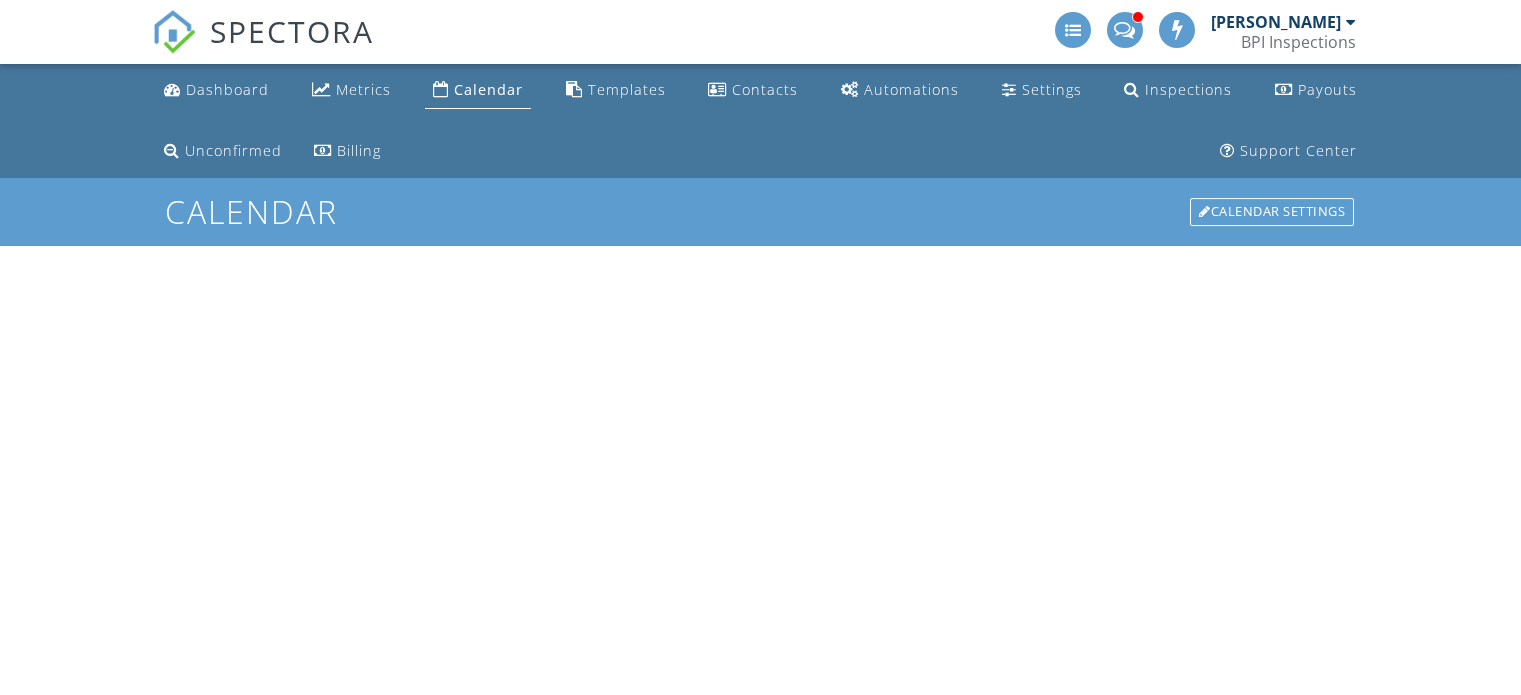 scroll, scrollTop: 0, scrollLeft: 0, axis: both 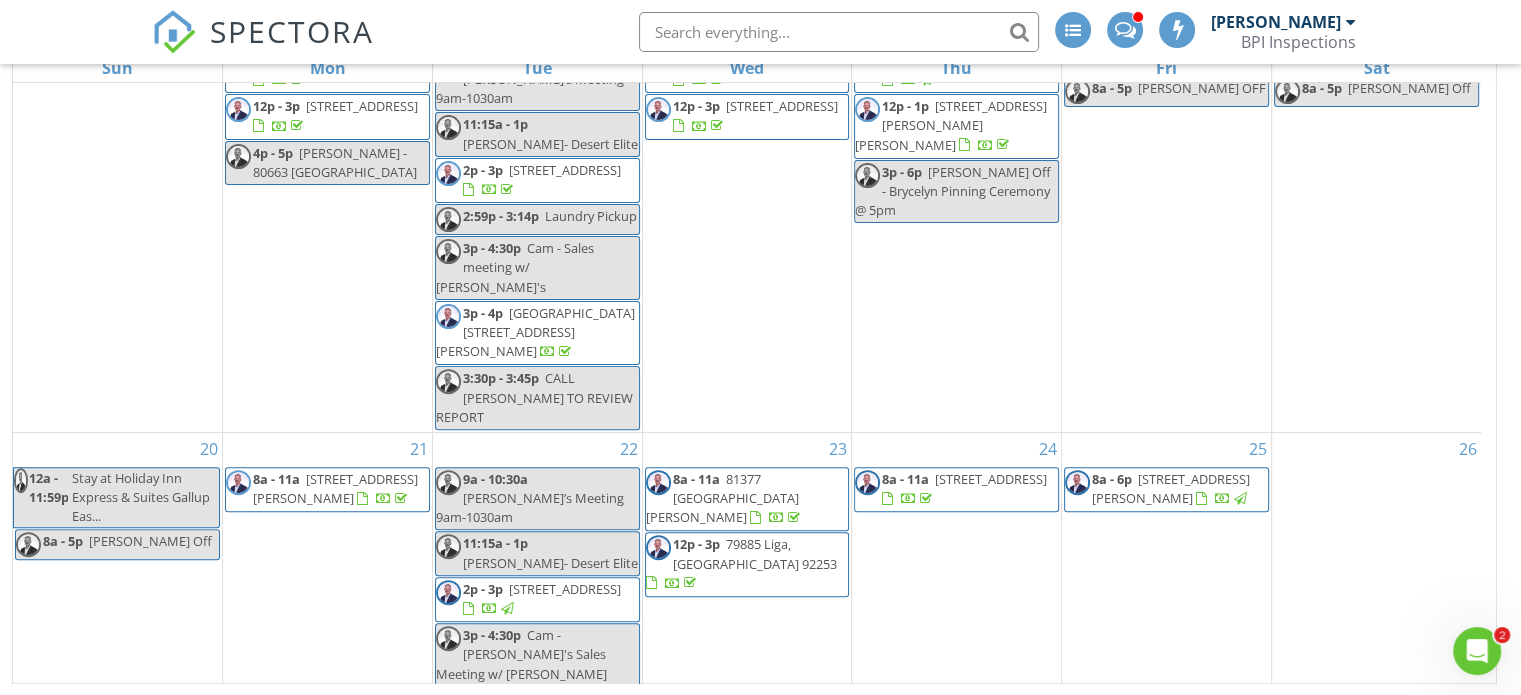 click on "28
8a - 11a
[STREET_ADDRESS]
12p - 3p
[STREET_ADDRESS][PERSON_NAME]" at bounding box center (327, 785) 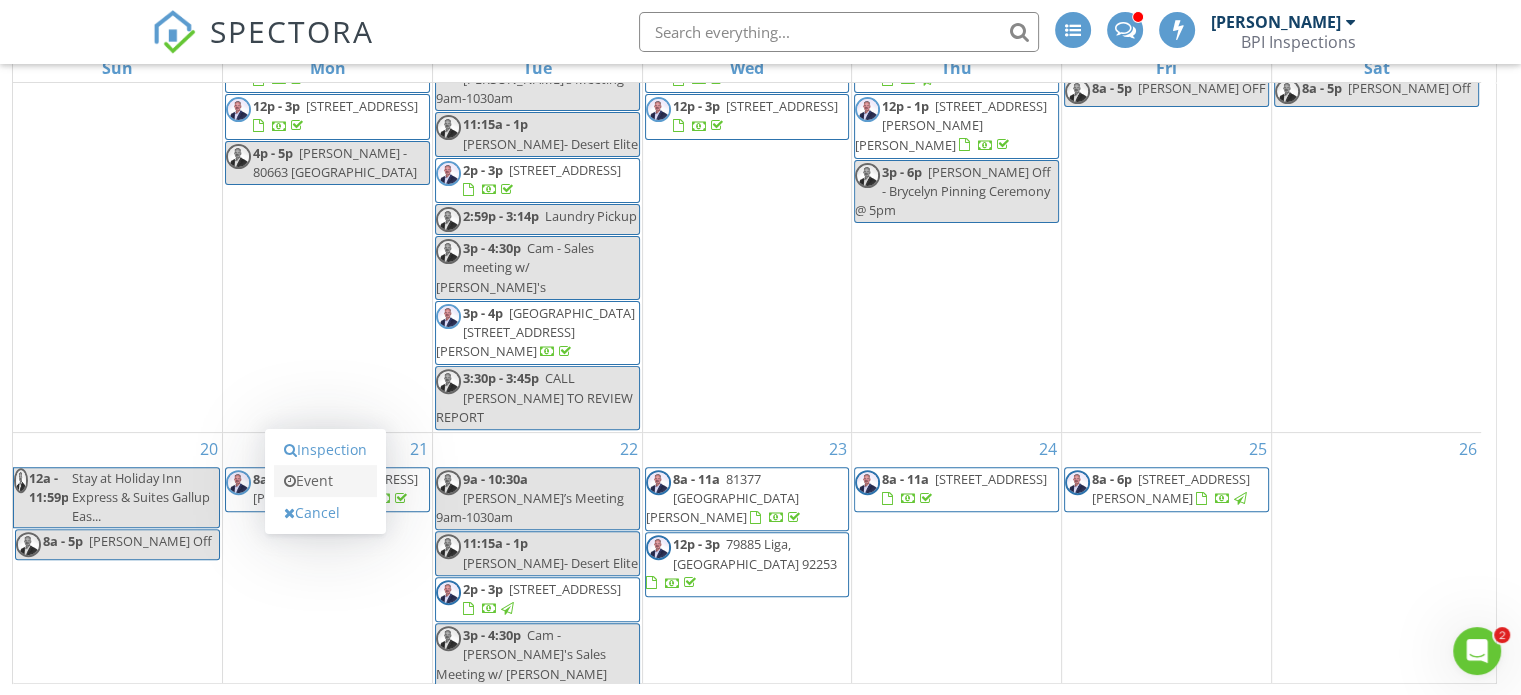 click on "Event" at bounding box center (325, 481) 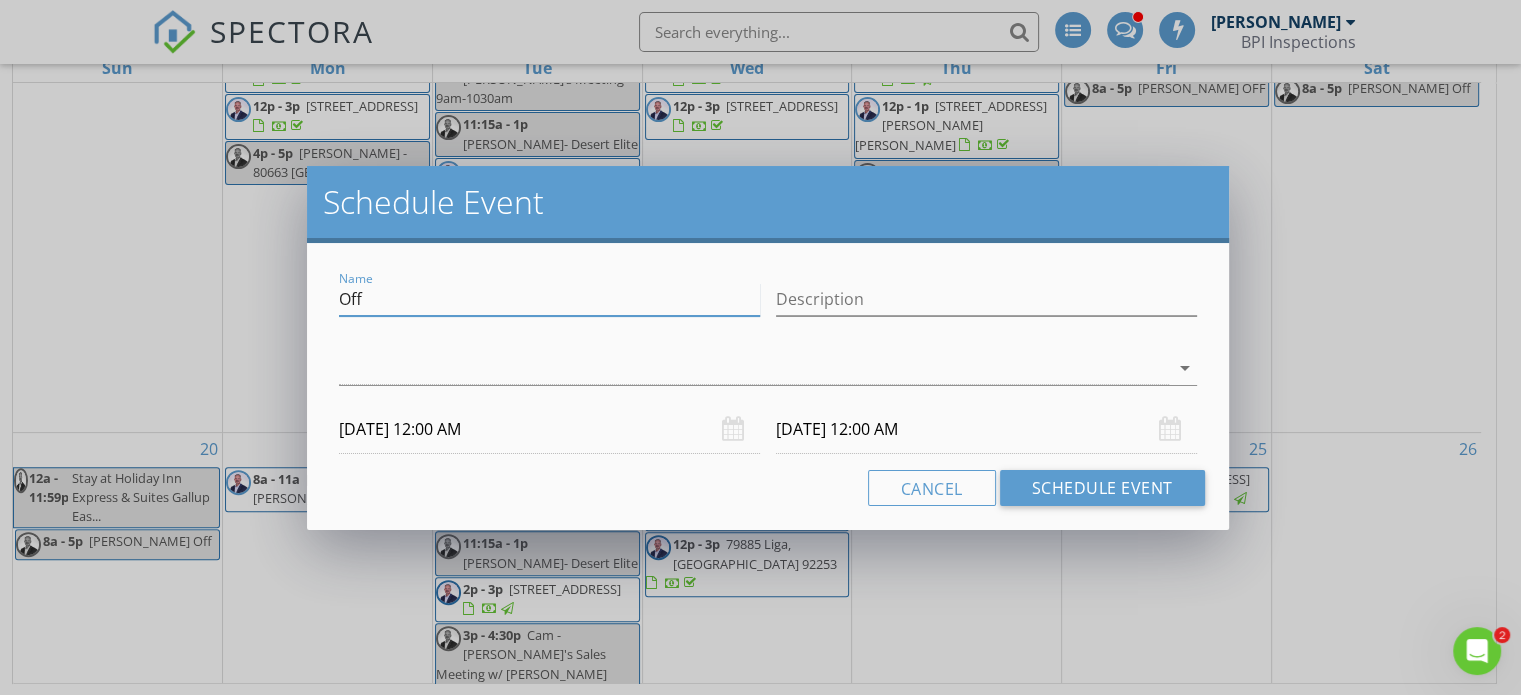 drag, startPoint x: 403, startPoint y: 306, endPoint x: 297, endPoint y: 311, distance: 106.11786 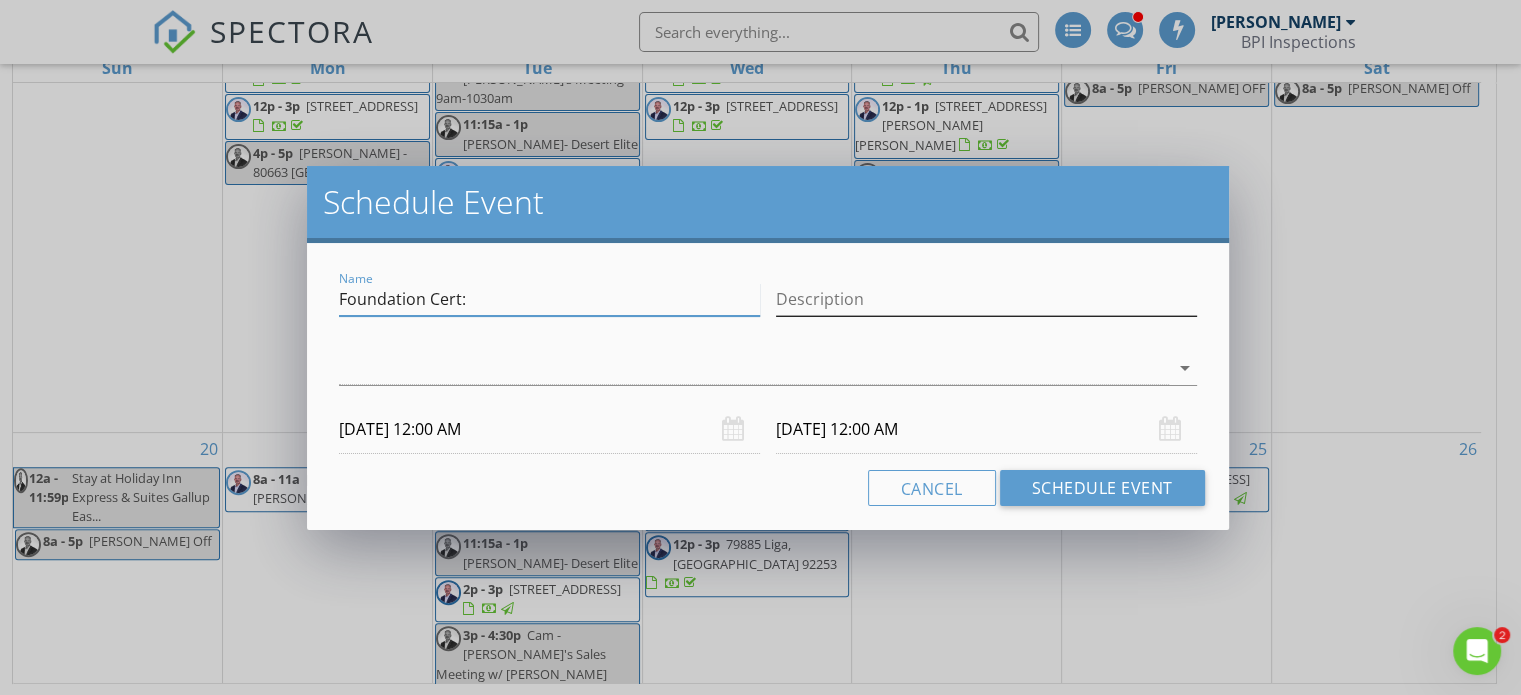 type on "Foundation Cert:" 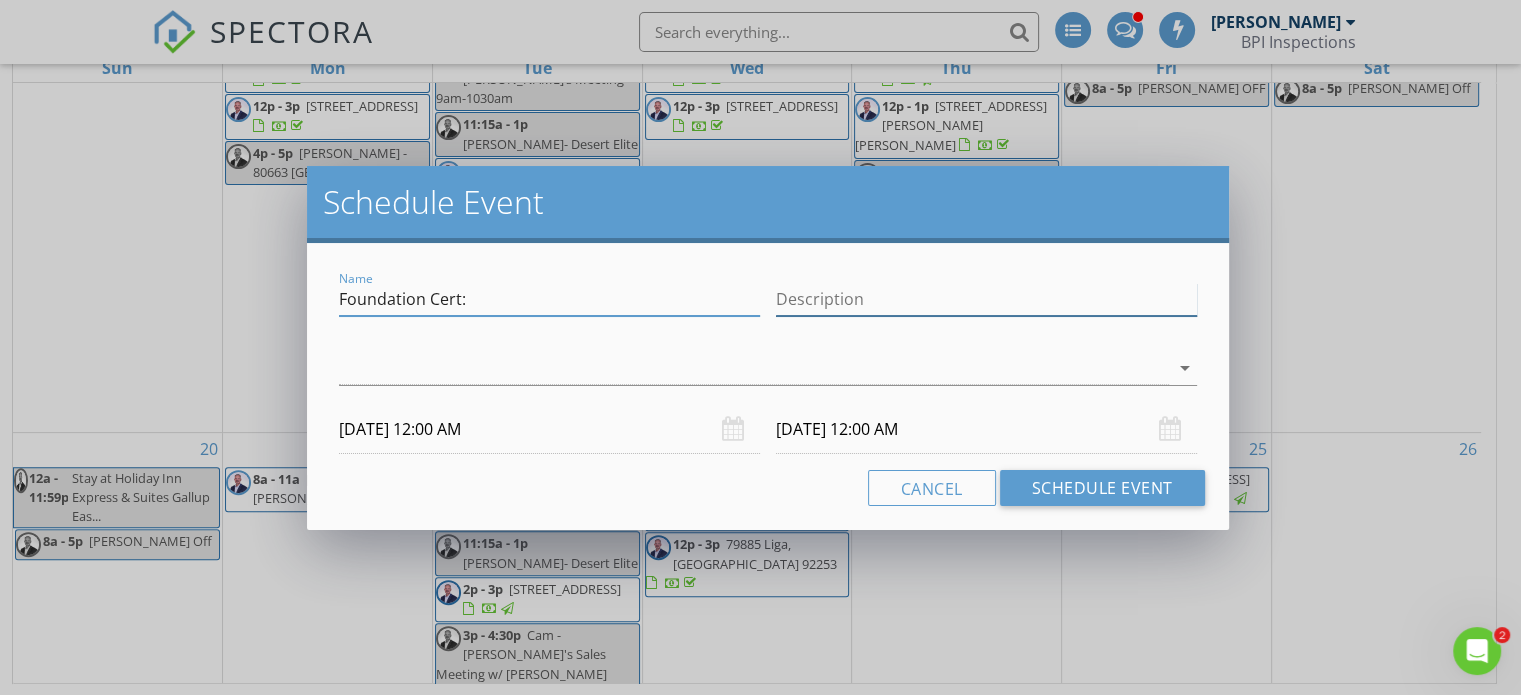 click on "Description" at bounding box center [986, 299] 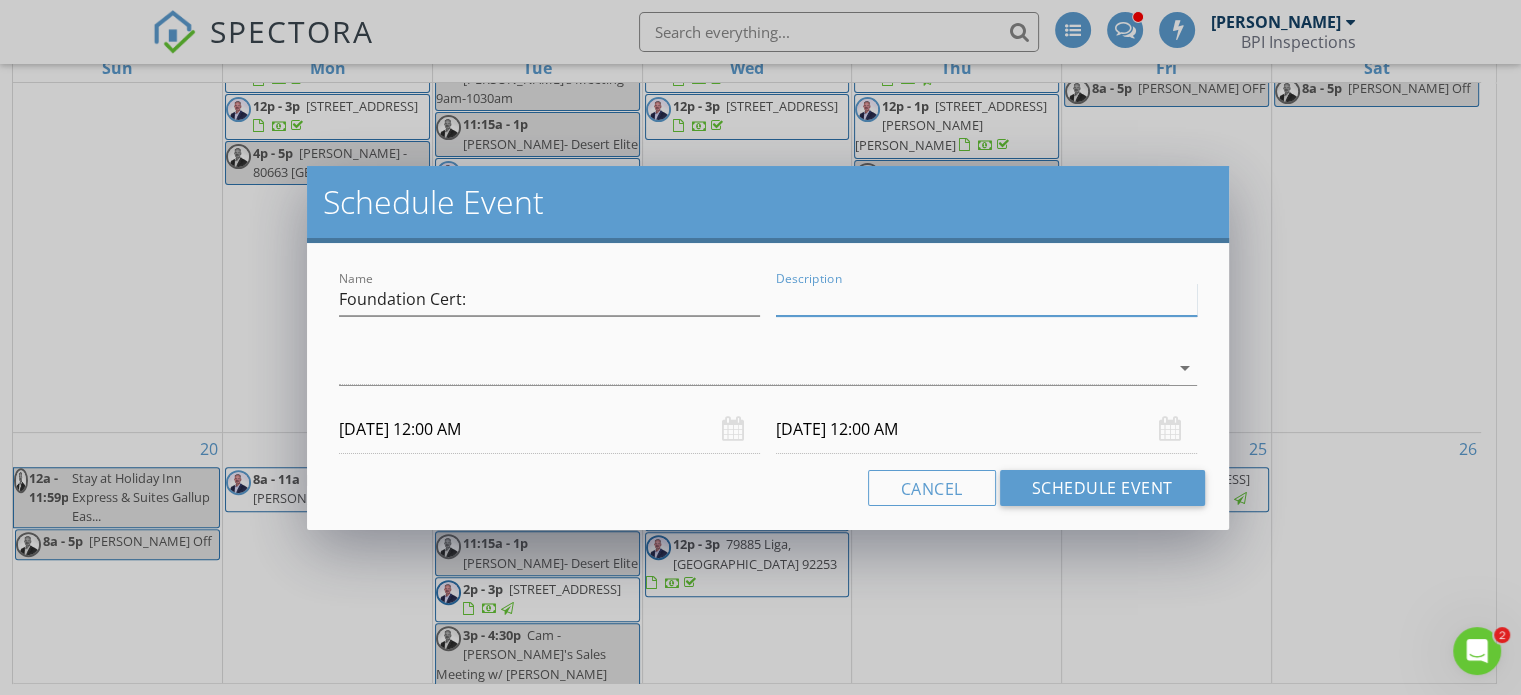paste on "[PERSON_NAME] Site Address:	[STREET_ADDRESS][US_STATE] Phone Number:	[PHONE_NUMBER]" 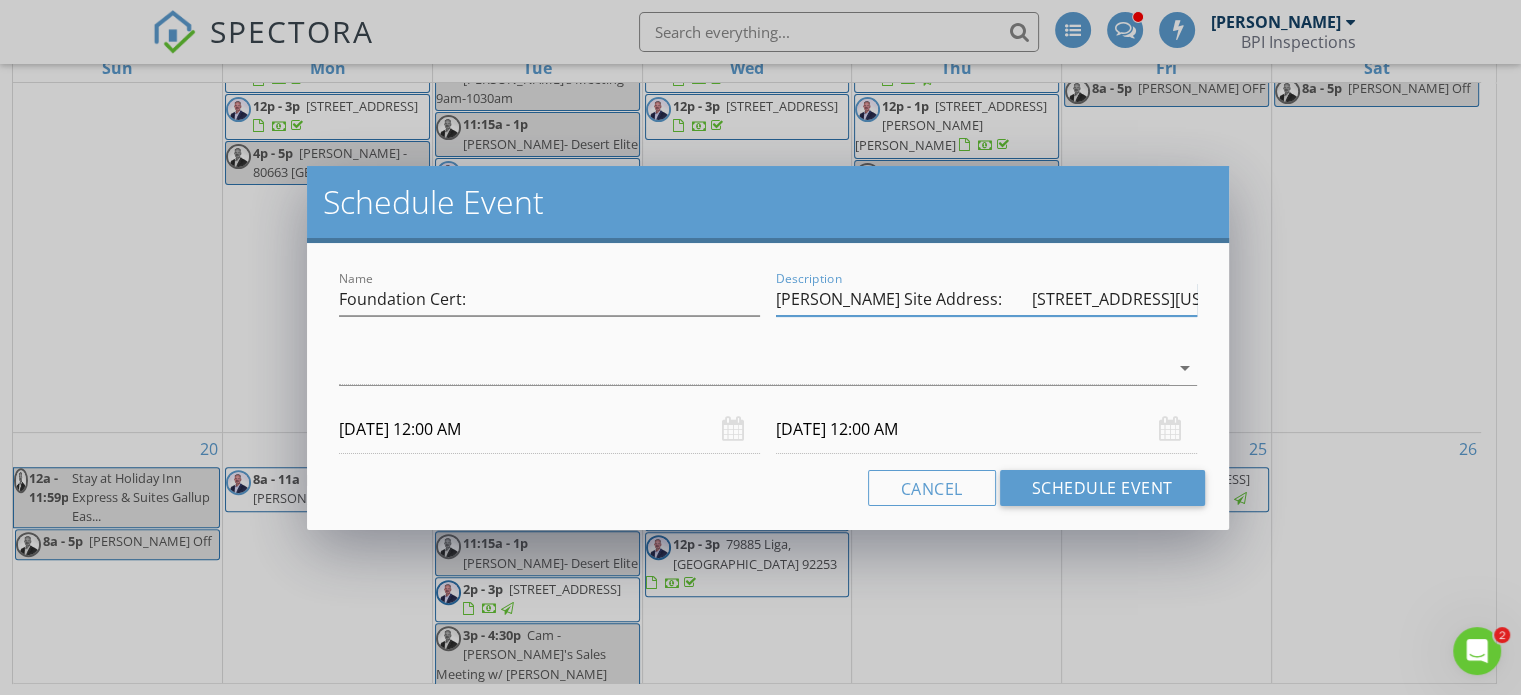 scroll, scrollTop: 0, scrollLeft: 800, axis: horizontal 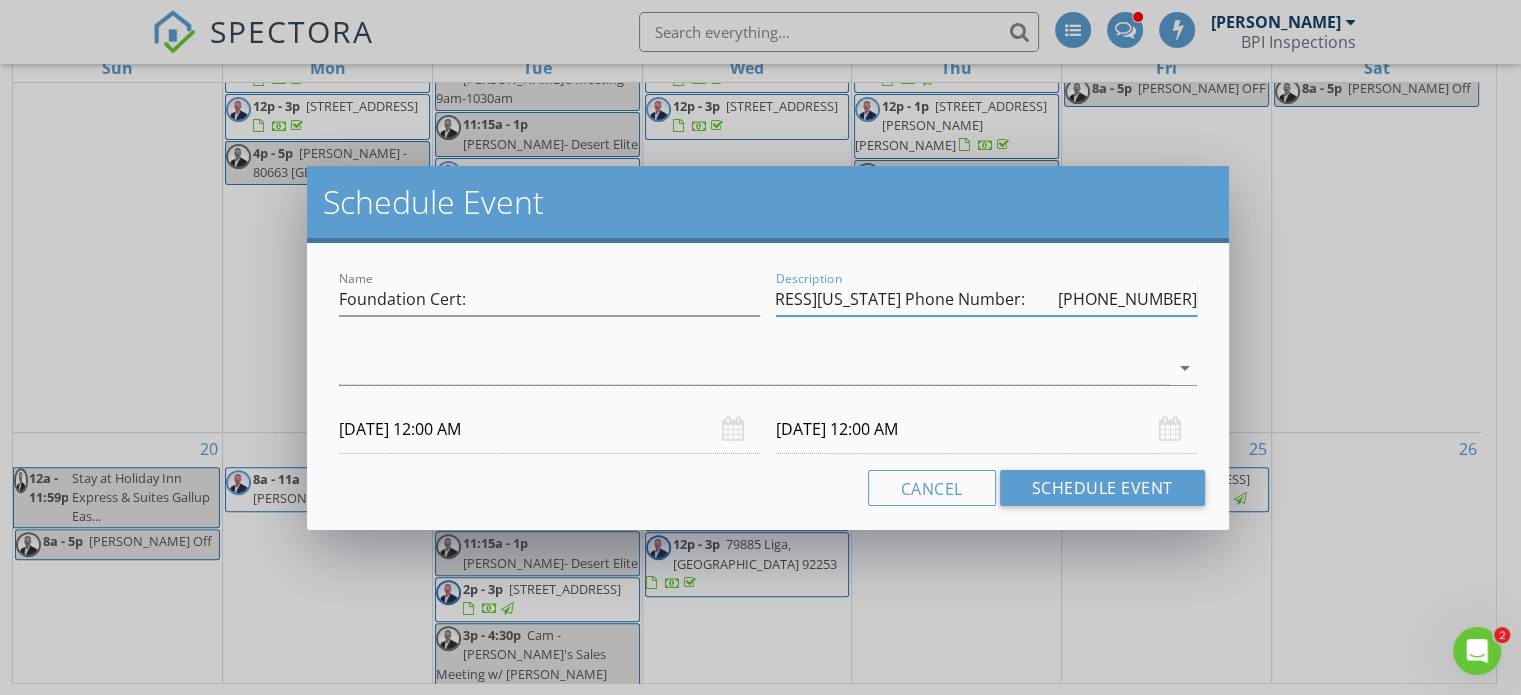 click on "[PERSON_NAME] Site Address:	[STREET_ADDRESS][US_STATE] Phone Number:	[PHONE_NUMBER]" at bounding box center [986, 299] 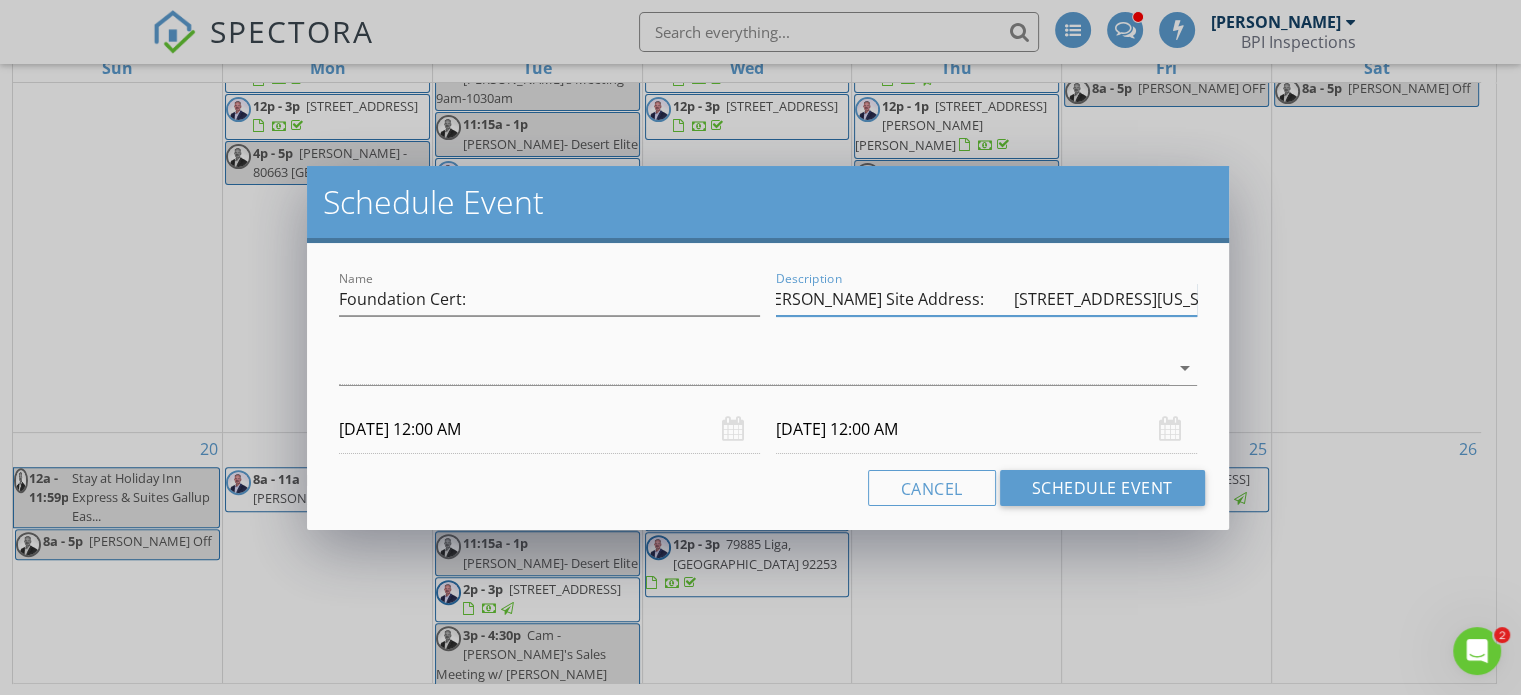 scroll, scrollTop: 0, scrollLeft: 0, axis: both 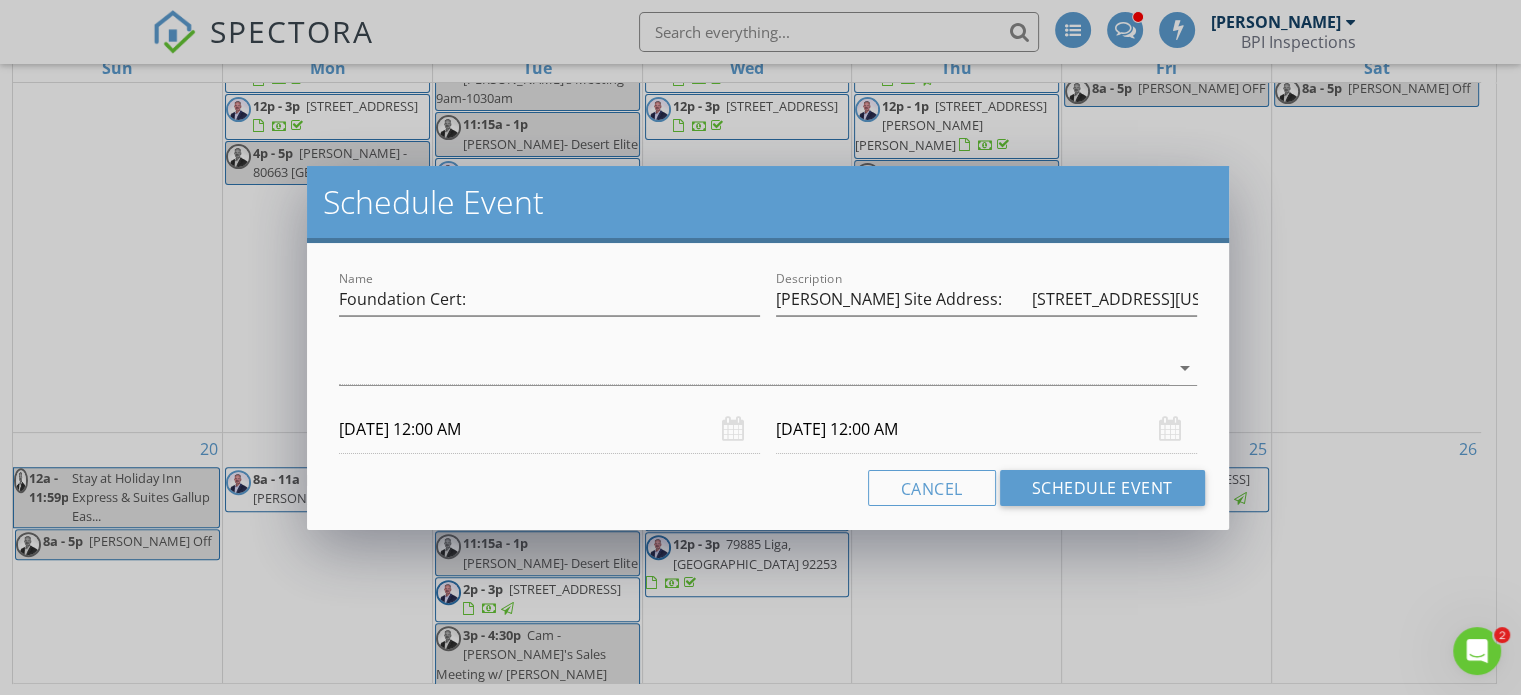 drag, startPoint x: 1010, startPoint y: 300, endPoint x: 959, endPoint y: 342, distance: 66.068146 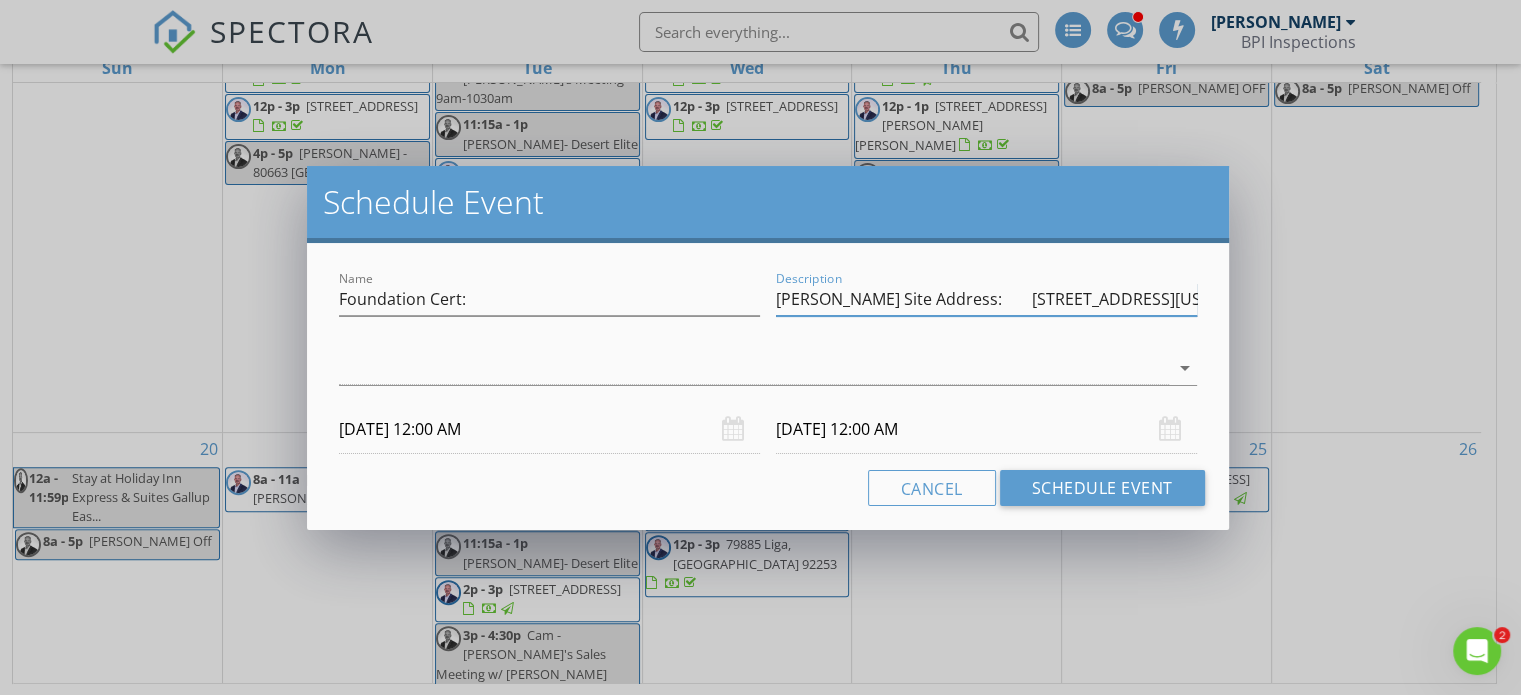 click on "[PERSON_NAME] Site Address:	[STREET_ADDRESS][US_STATE] 760-296-2009" at bounding box center [986, 299] 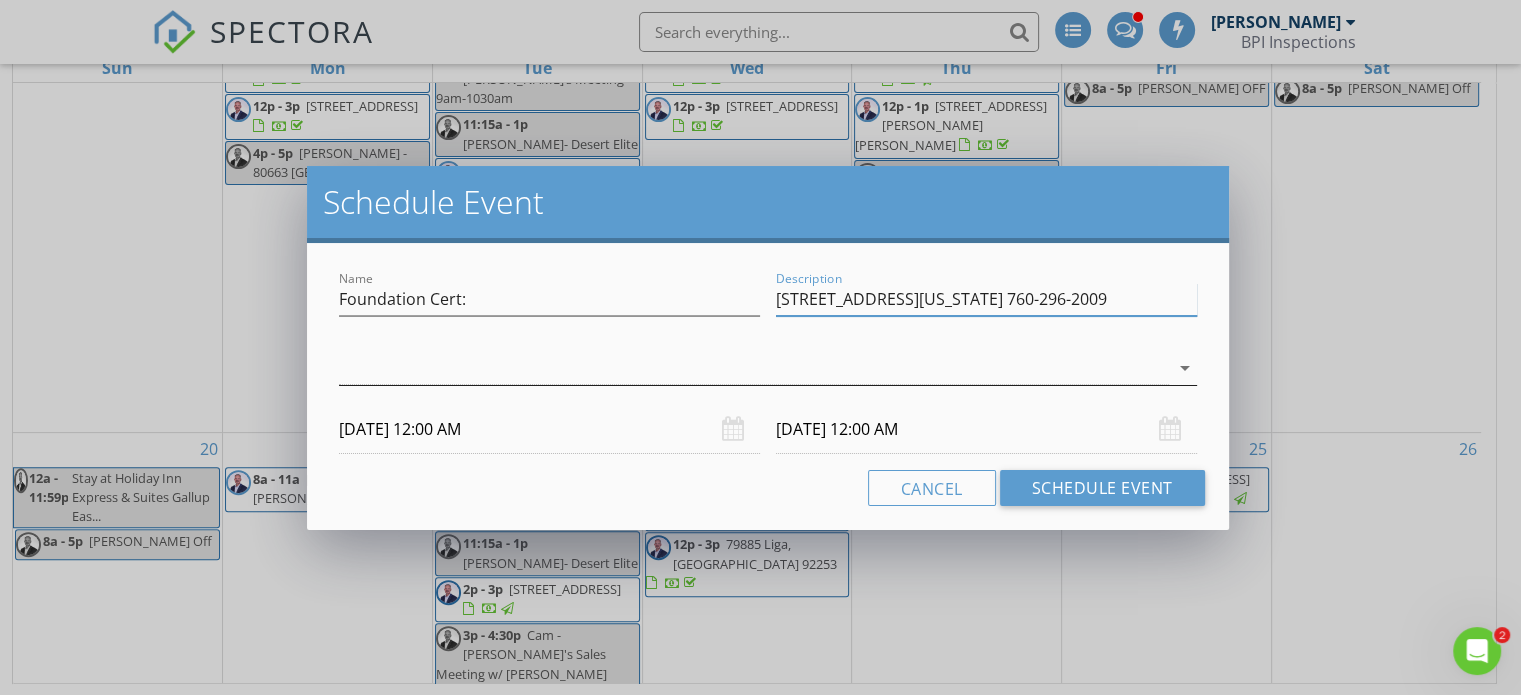 type on "[STREET_ADDRESS][US_STATE] 760-296-2009" 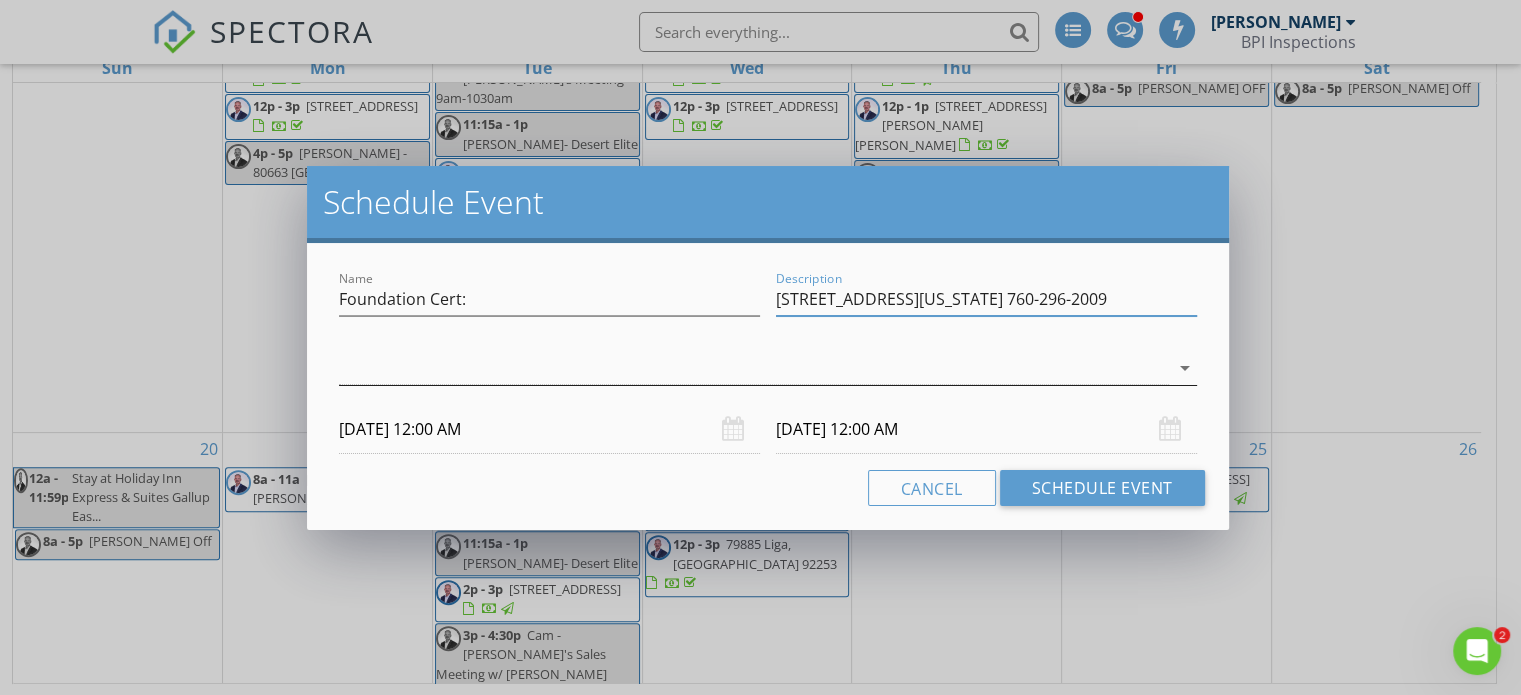 click at bounding box center (754, 368) 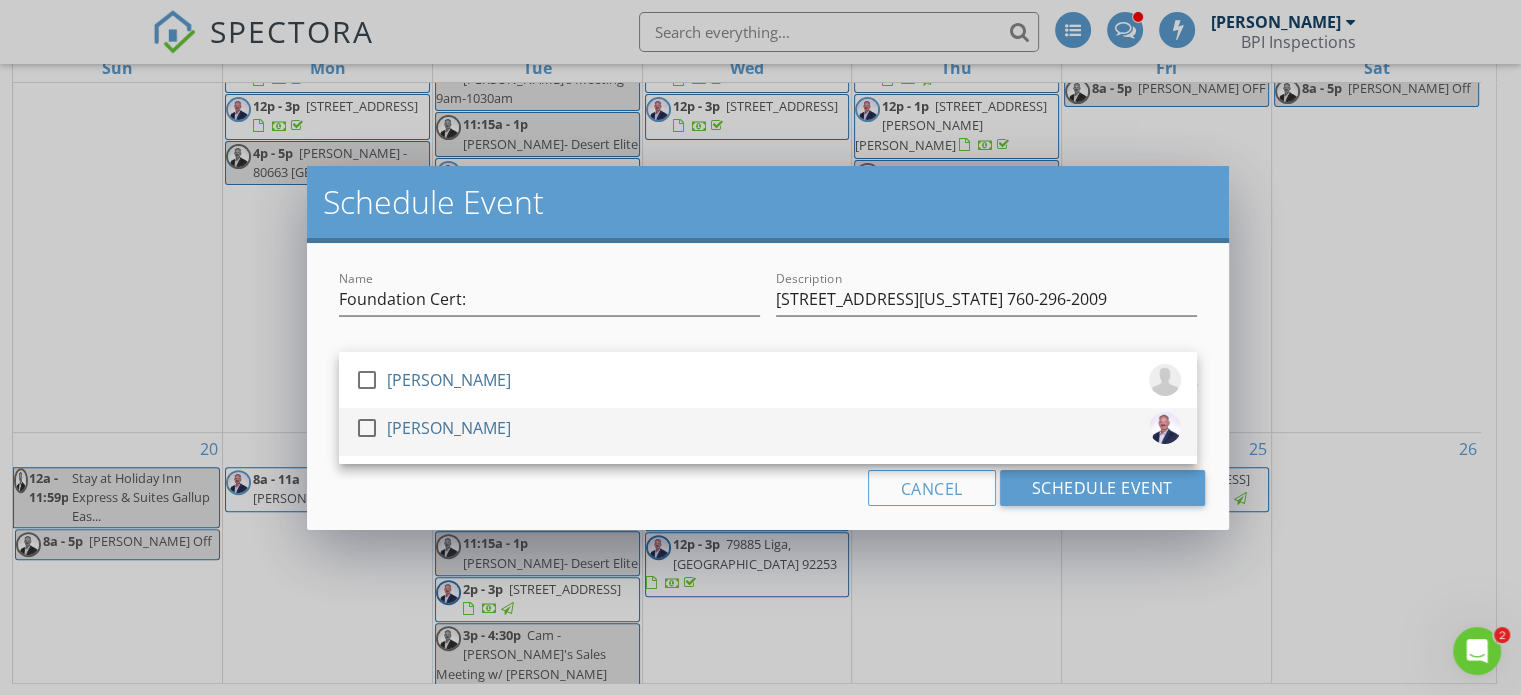 click at bounding box center (367, 428) 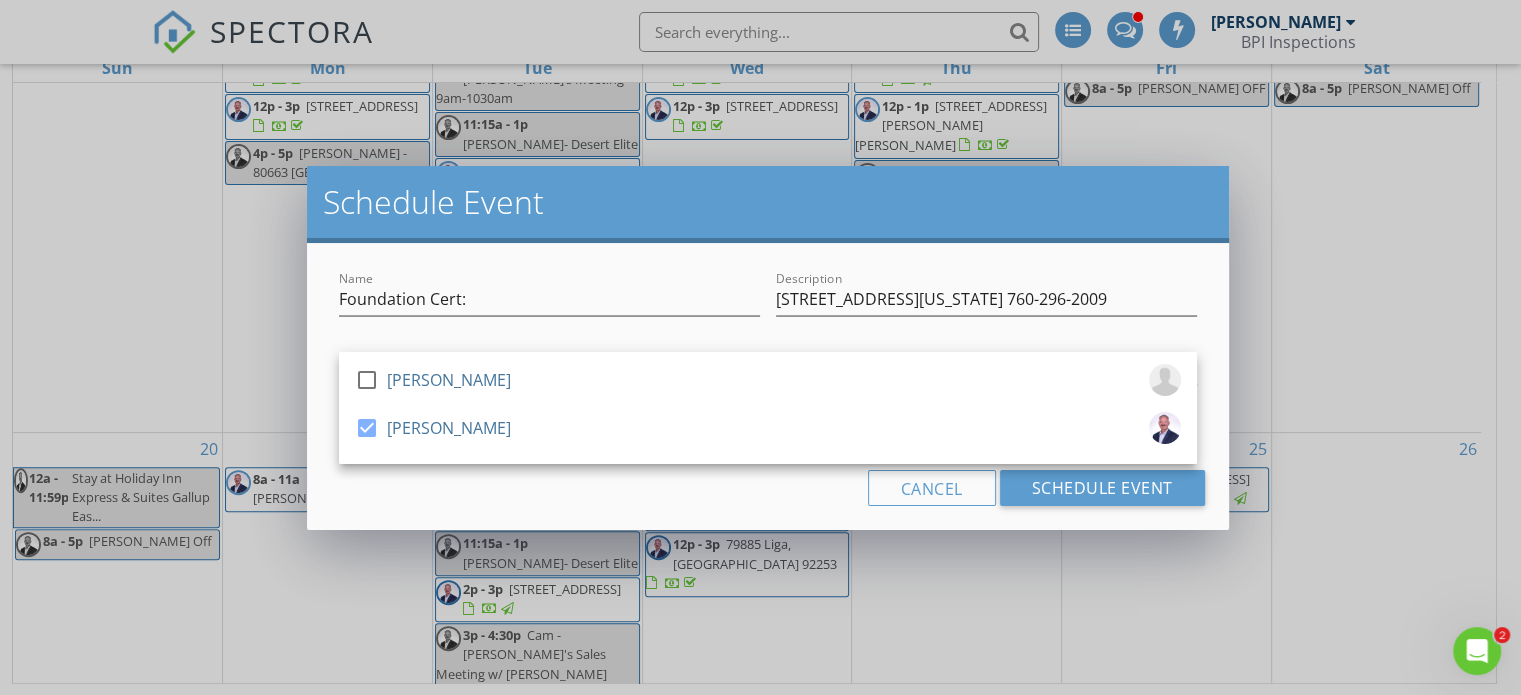 click on "Cancel   Schedule Event" at bounding box center (768, 488) 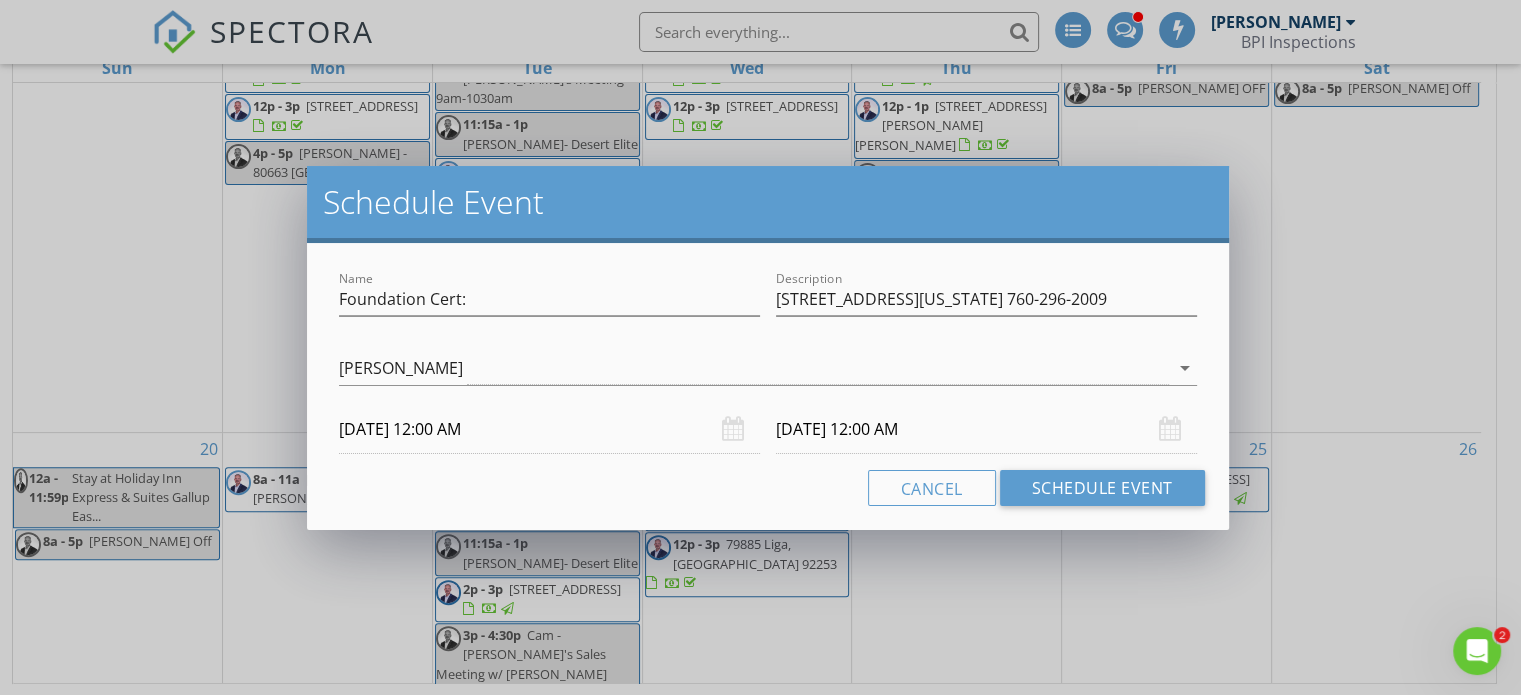 click on "[DATE] 12:00 AM" at bounding box center (549, 429) 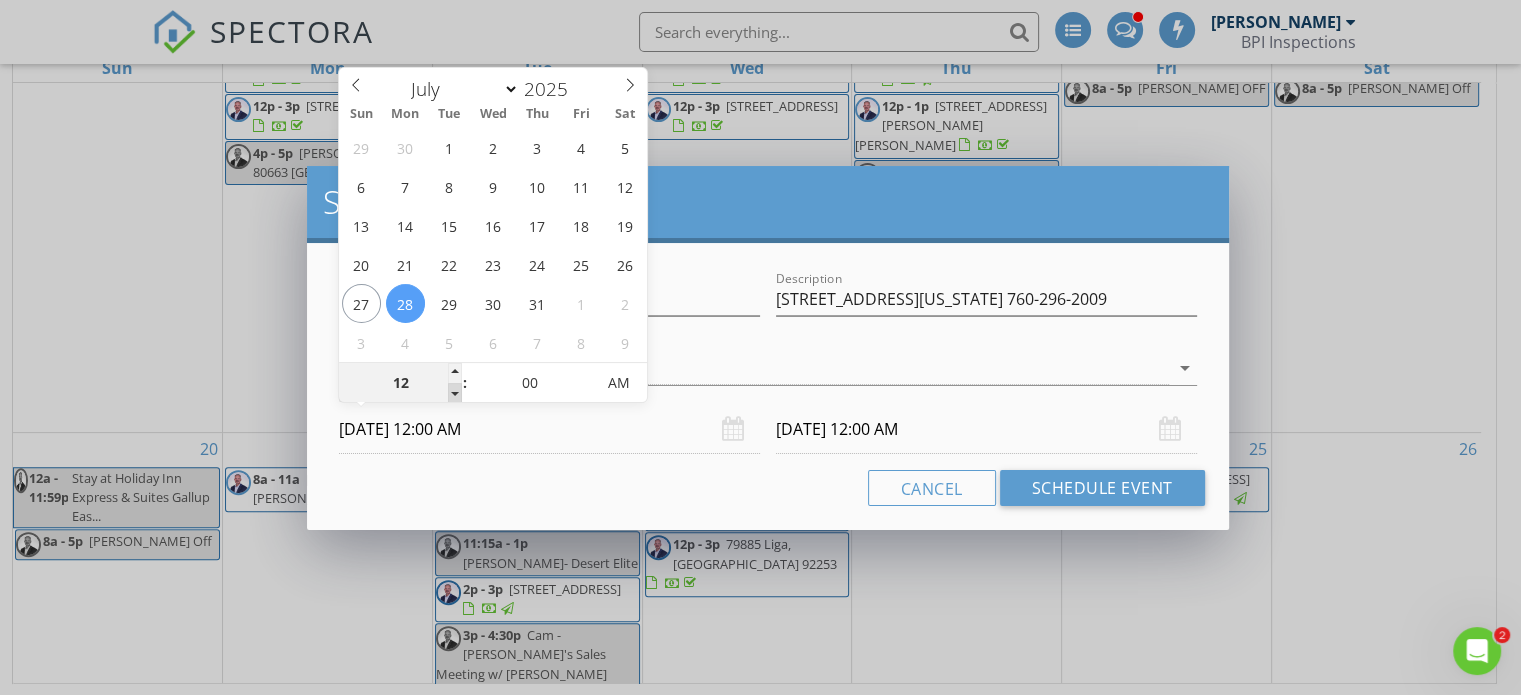 type on "11" 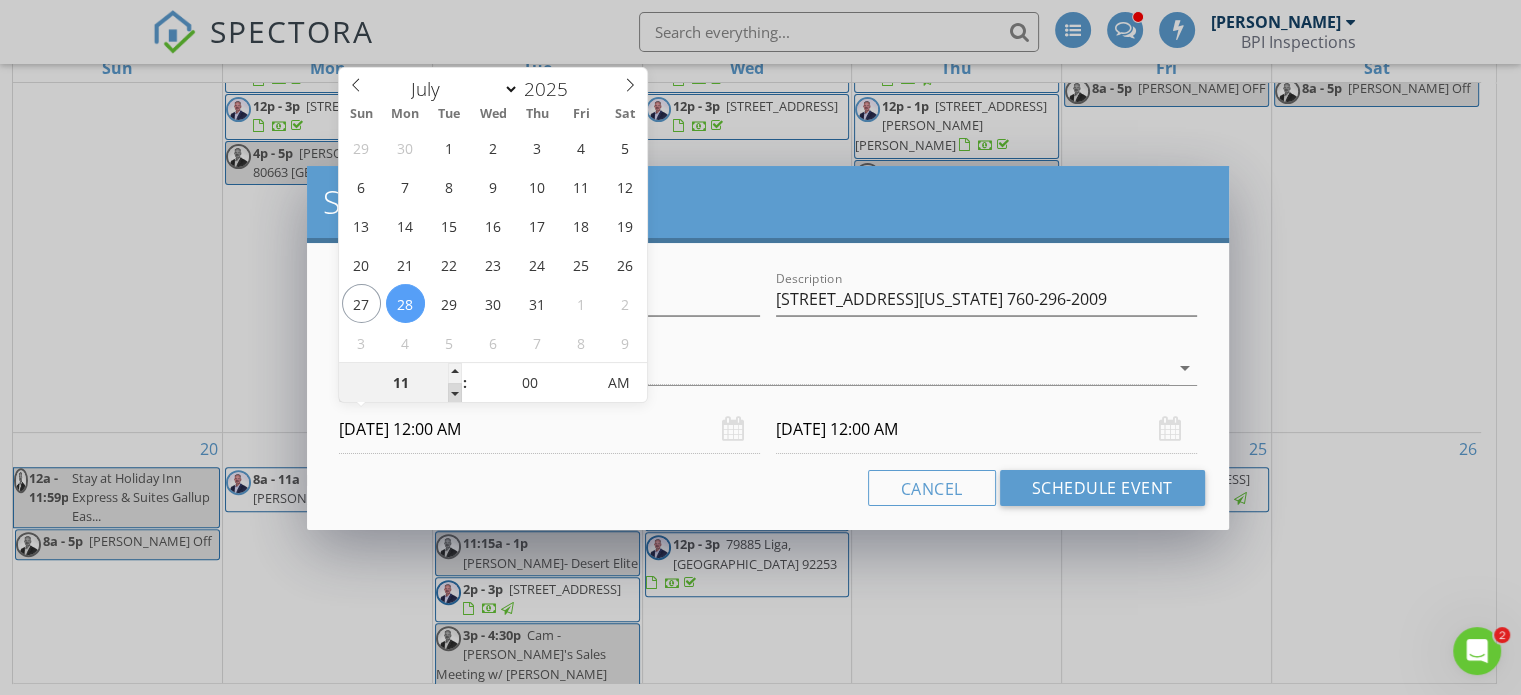 type on "[DATE] 11:00 PM" 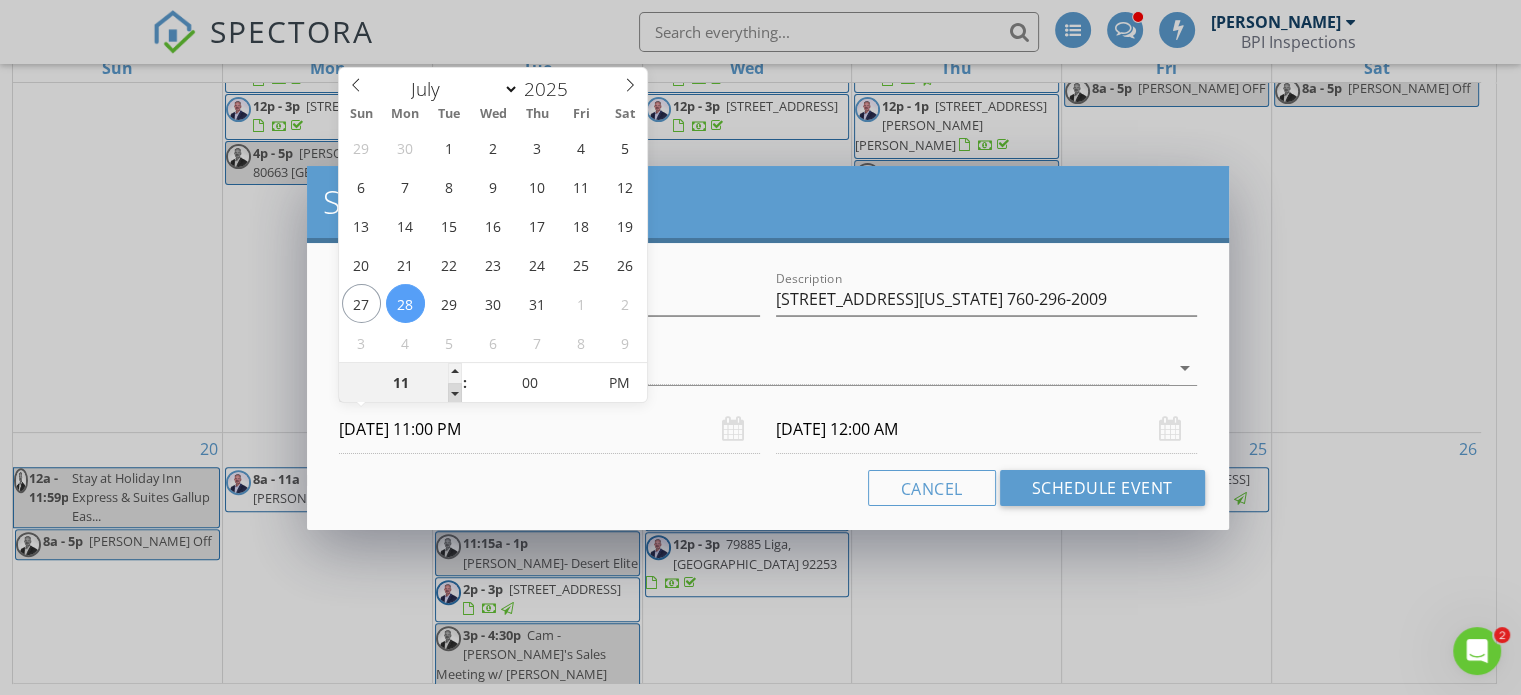 click at bounding box center [455, 393] 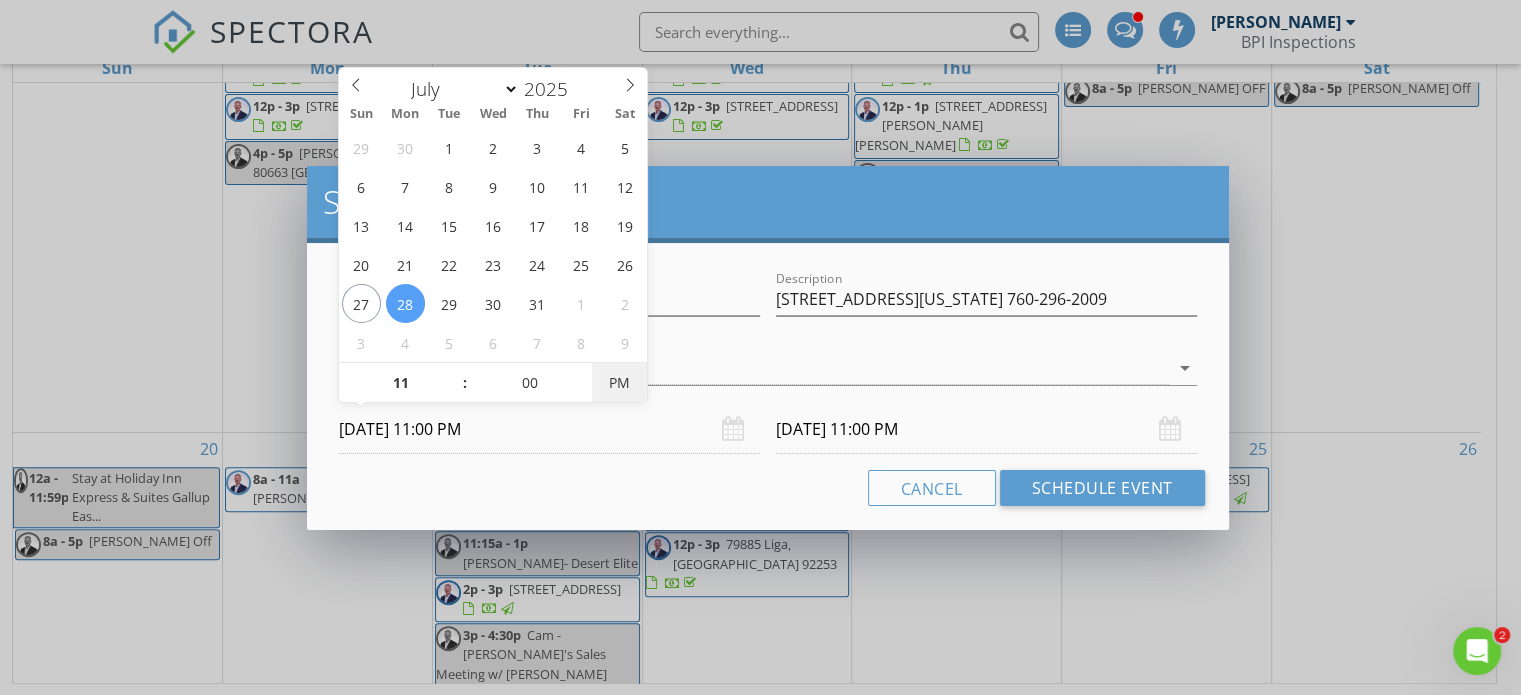 type on "[DATE] 11:00 AM" 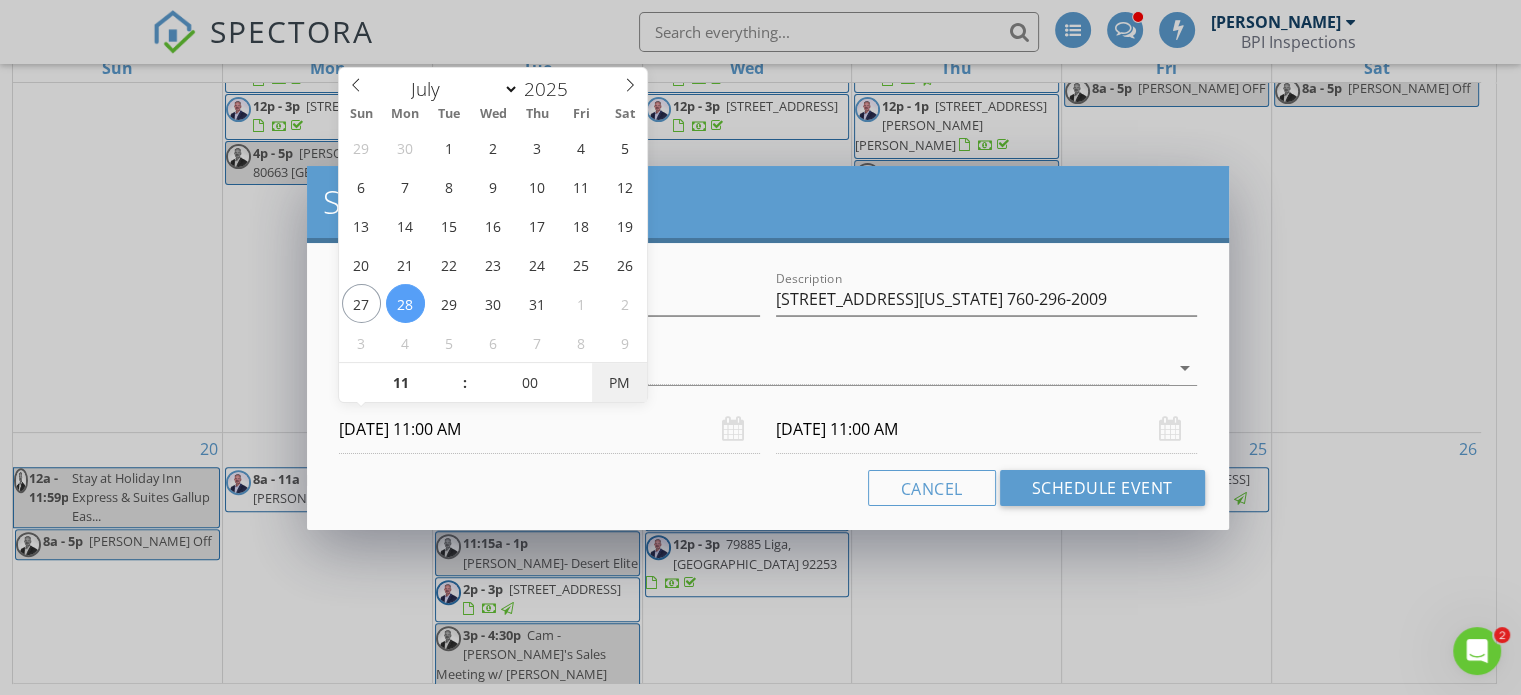 click on "PM" at bounding box center (619, 383) 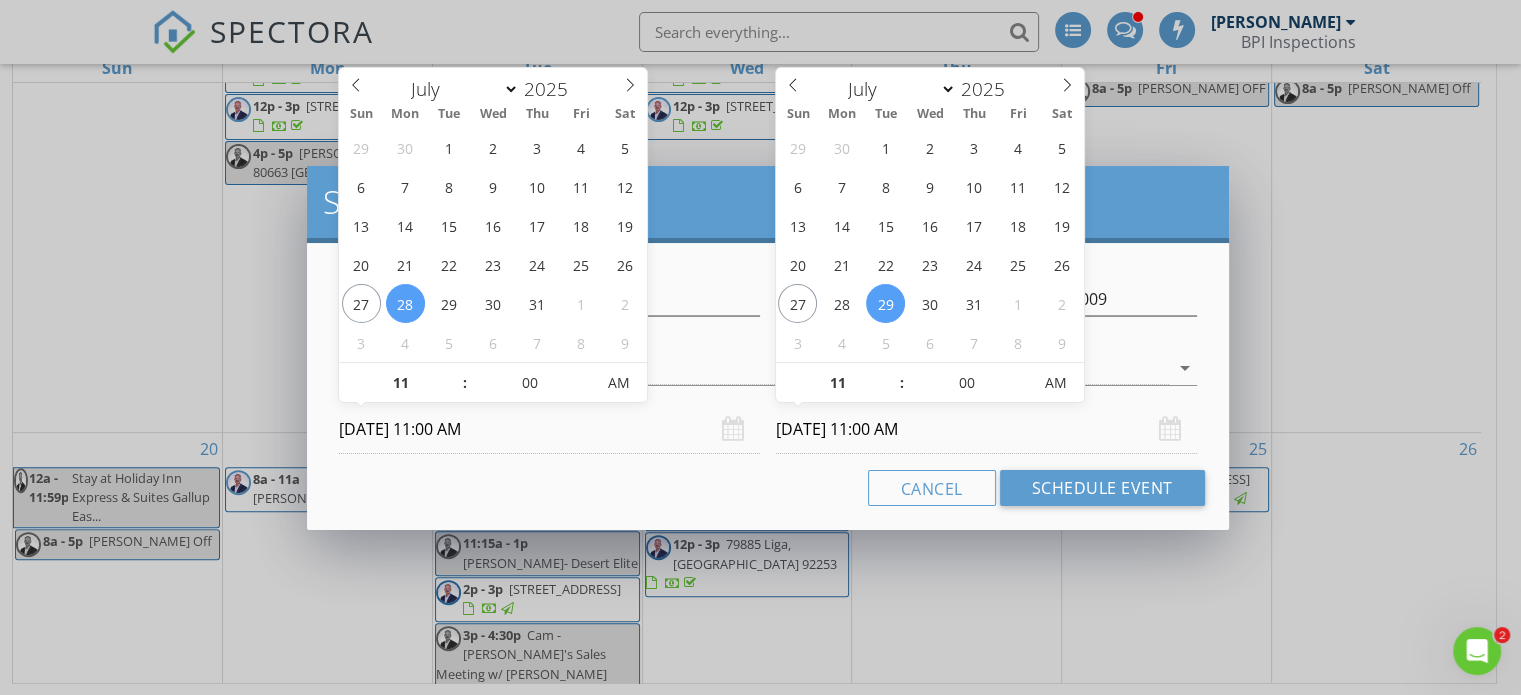 click on "[DATE] 11:00 AM" at bounding box center (986, 429) 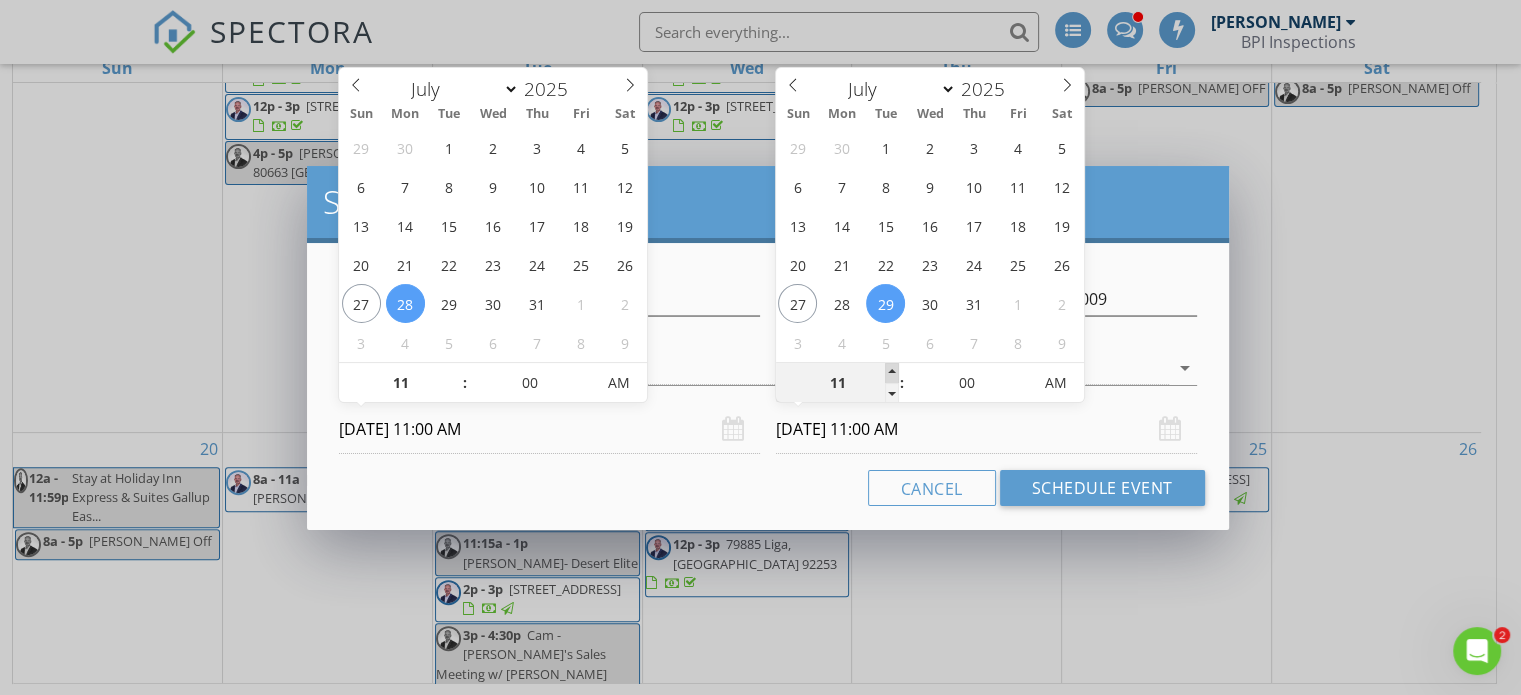 type on "12" 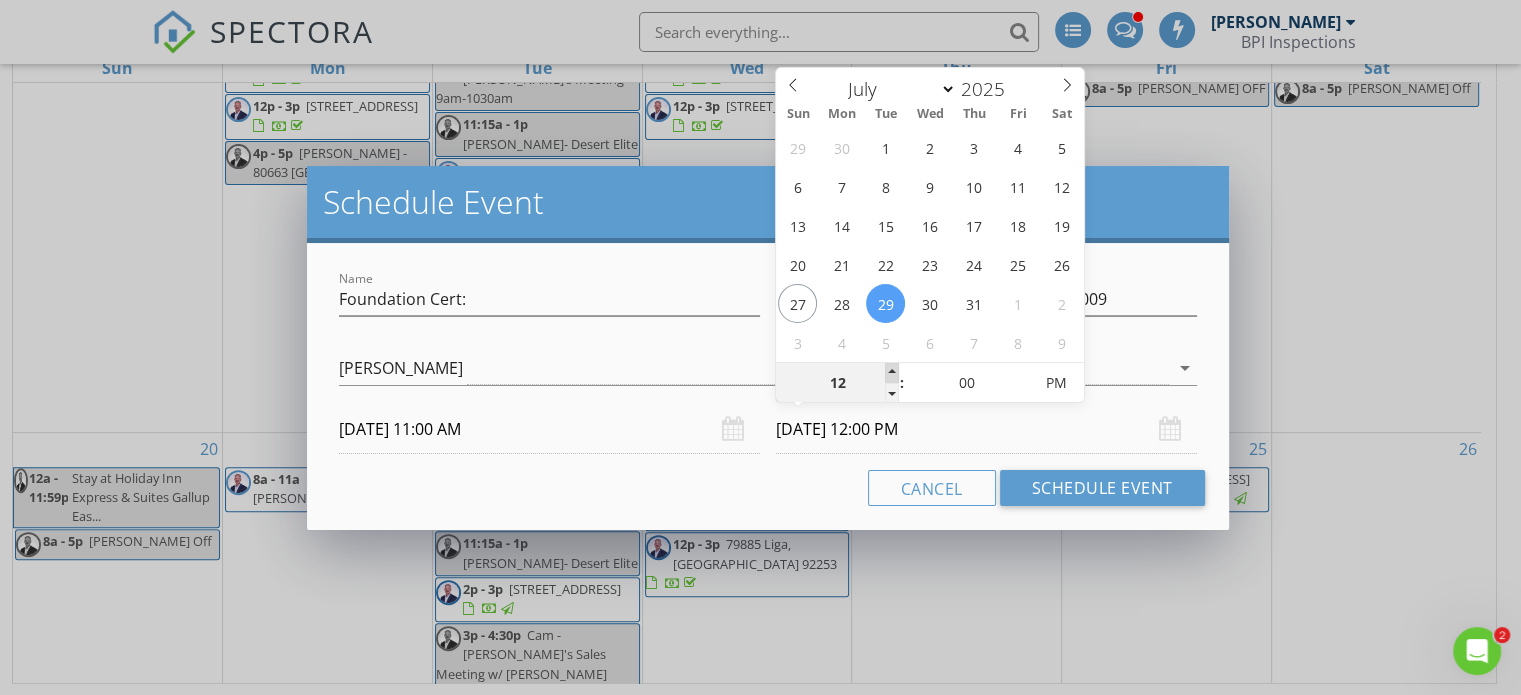 click at bounding box center [892, 373] 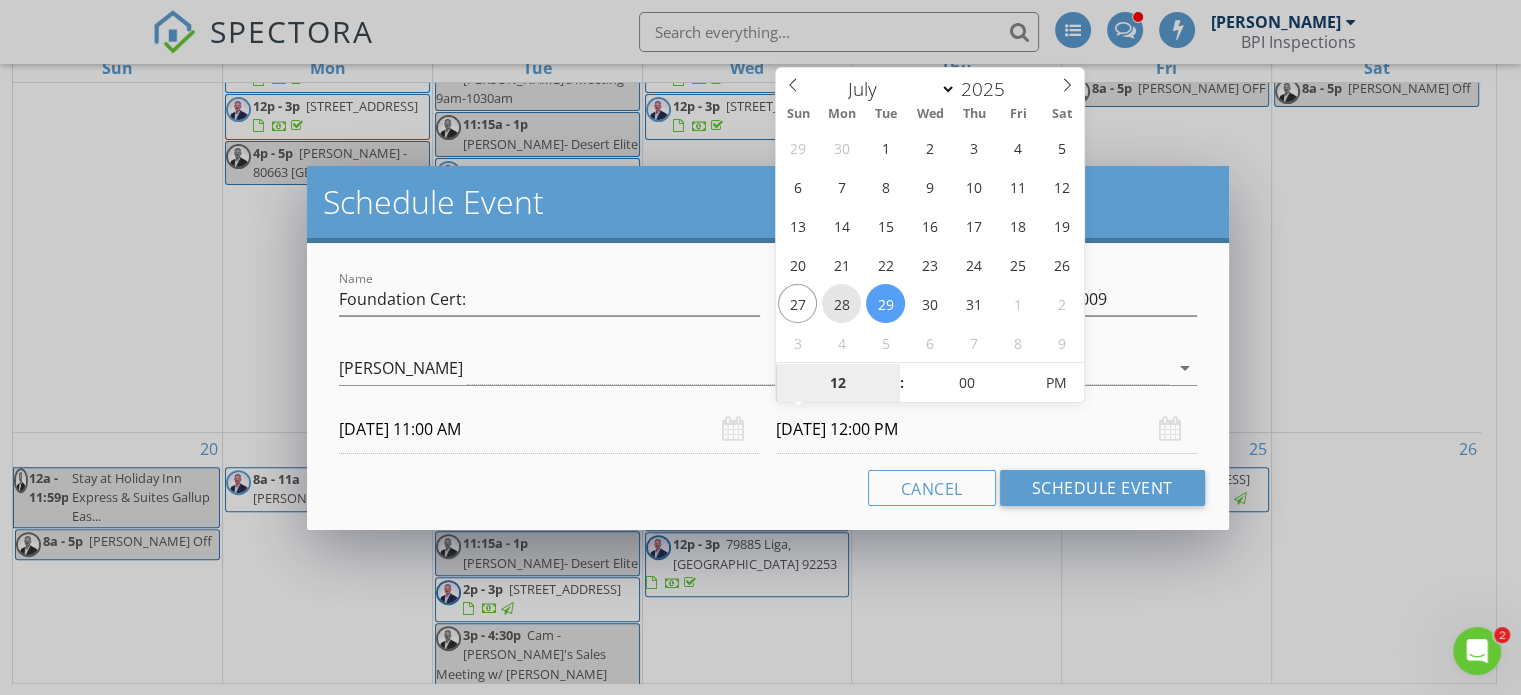 type on "[DATE] 12:00 PM" 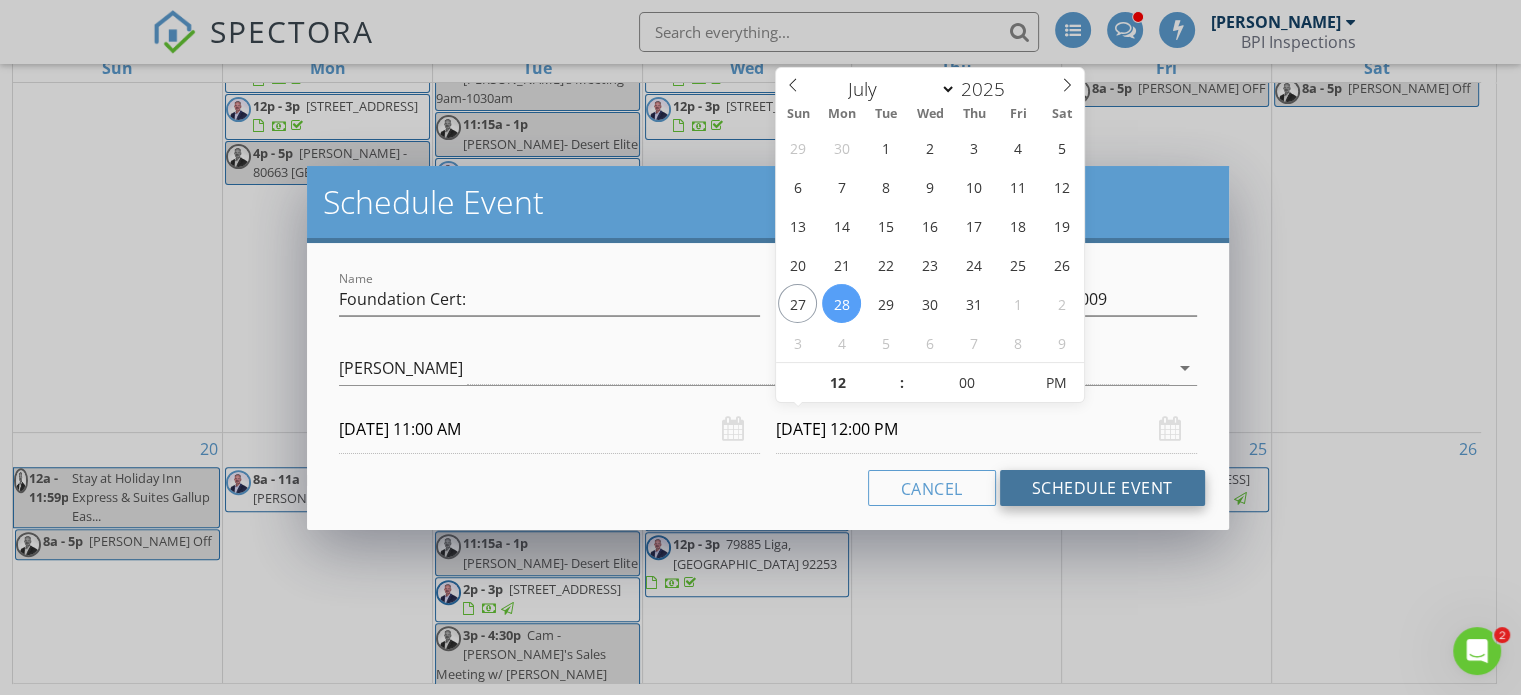 click on "Schedule Event" at bounding box center [1102, 488] 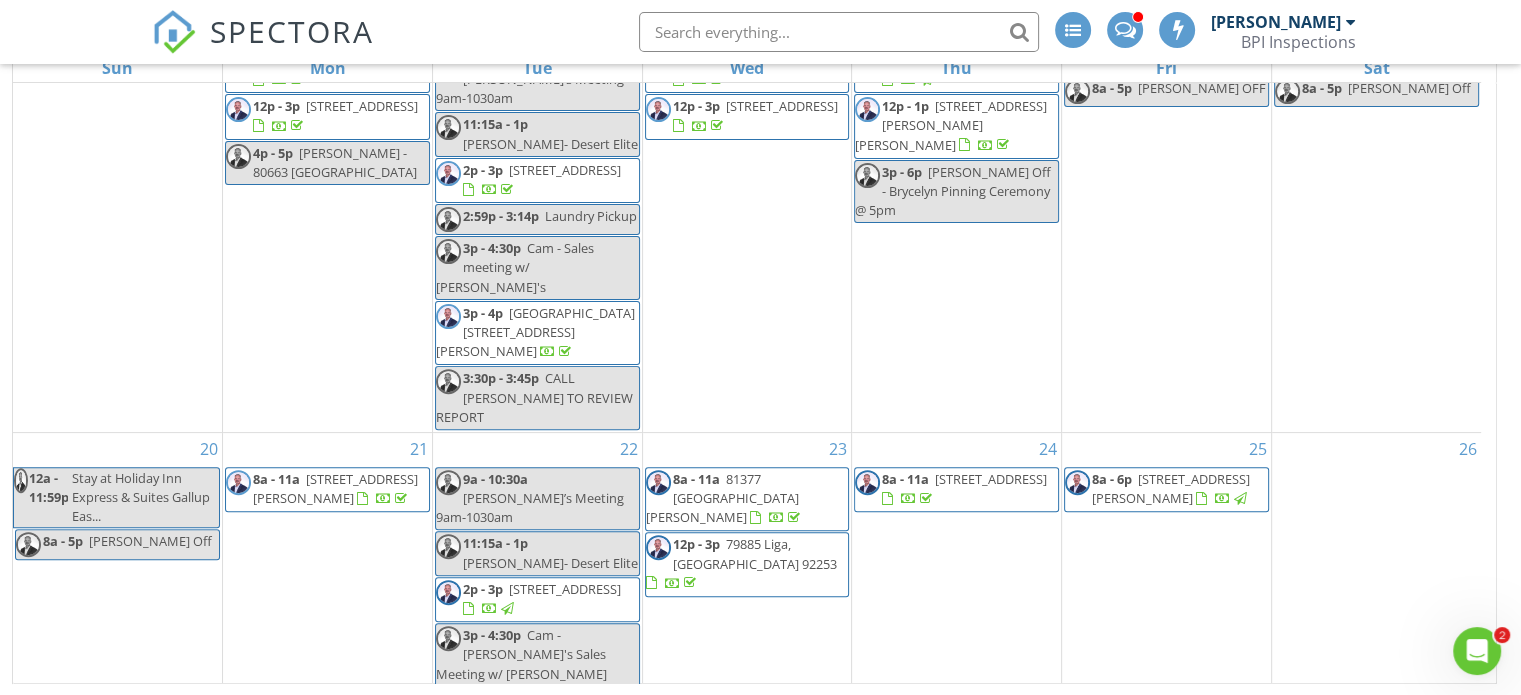 scroll, scrollTop: 0, scrollLeft: 0, axis: both 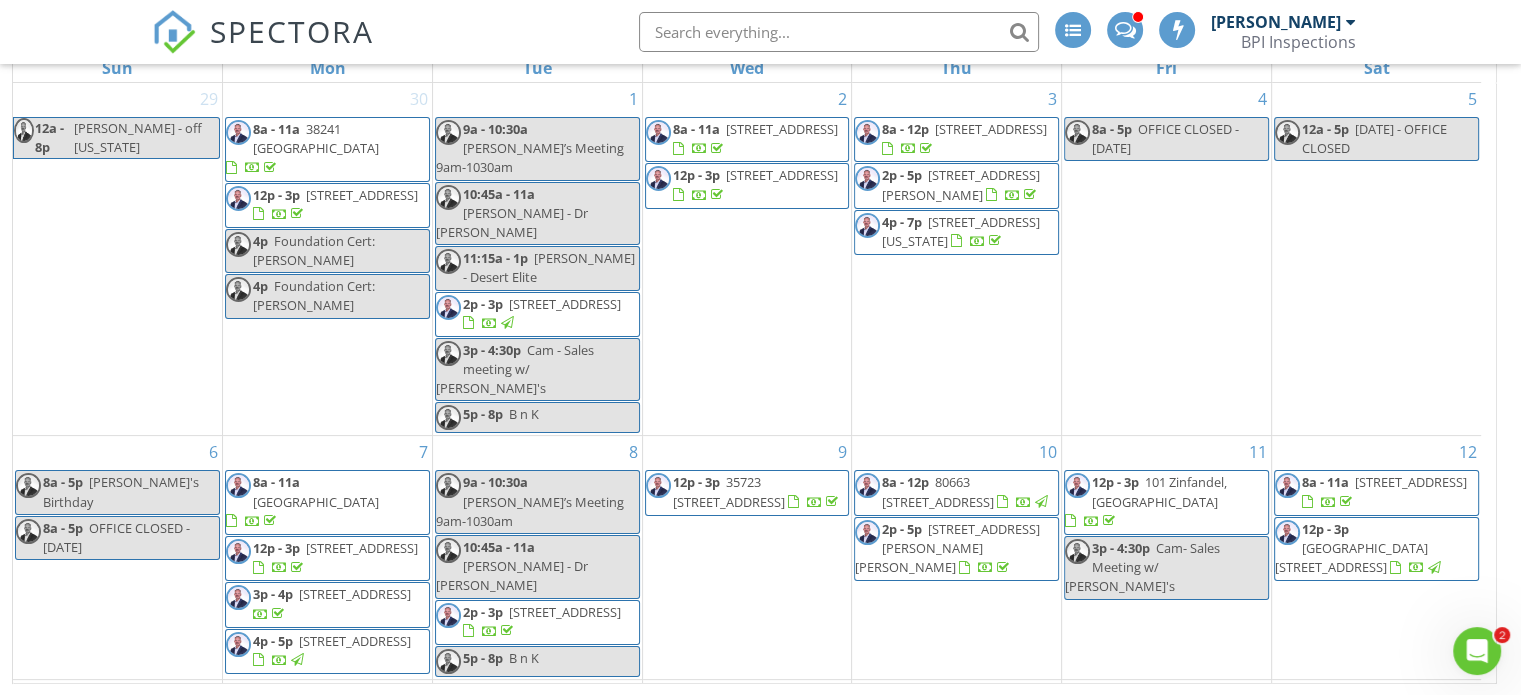 click 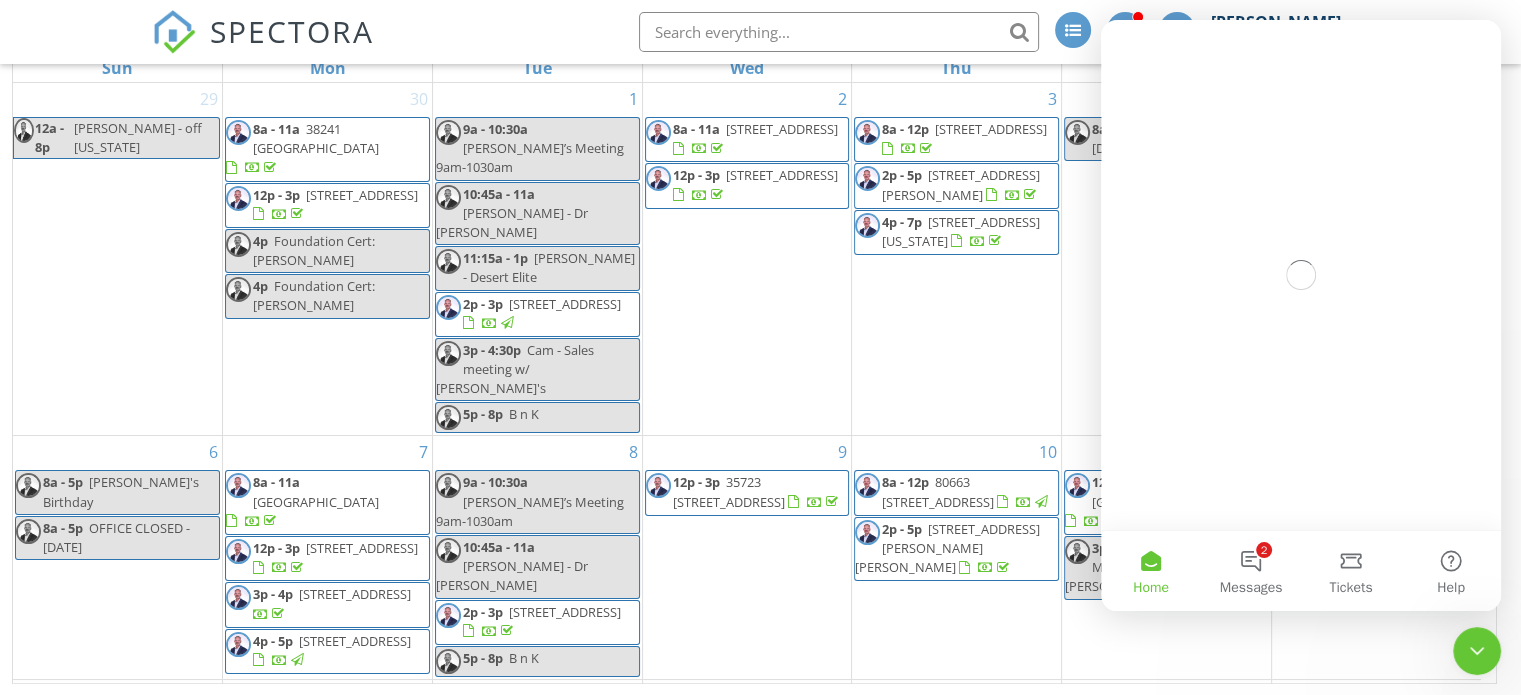 scroll, scrollTop: 0, scrollLeft: 0, axis: both 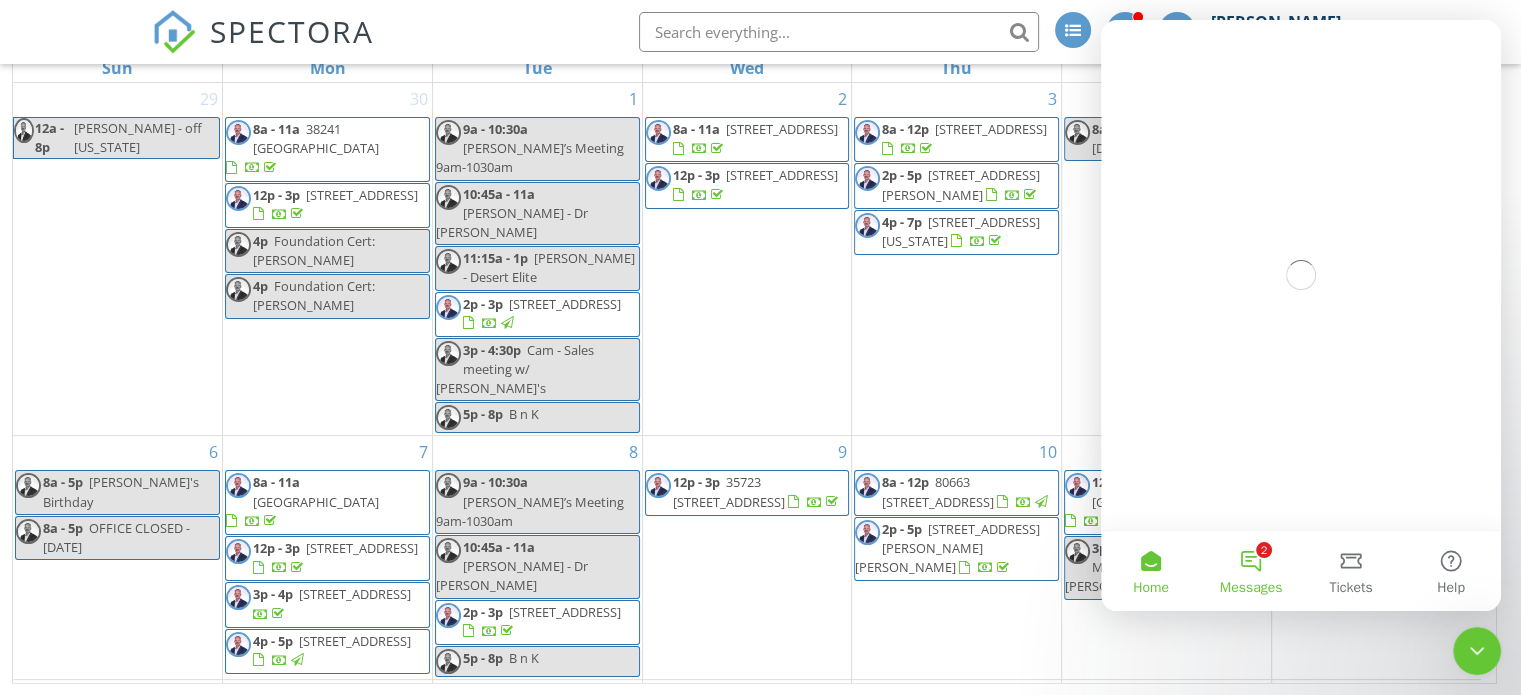 click on "2 Messages" at bounding box center [1251, 571] 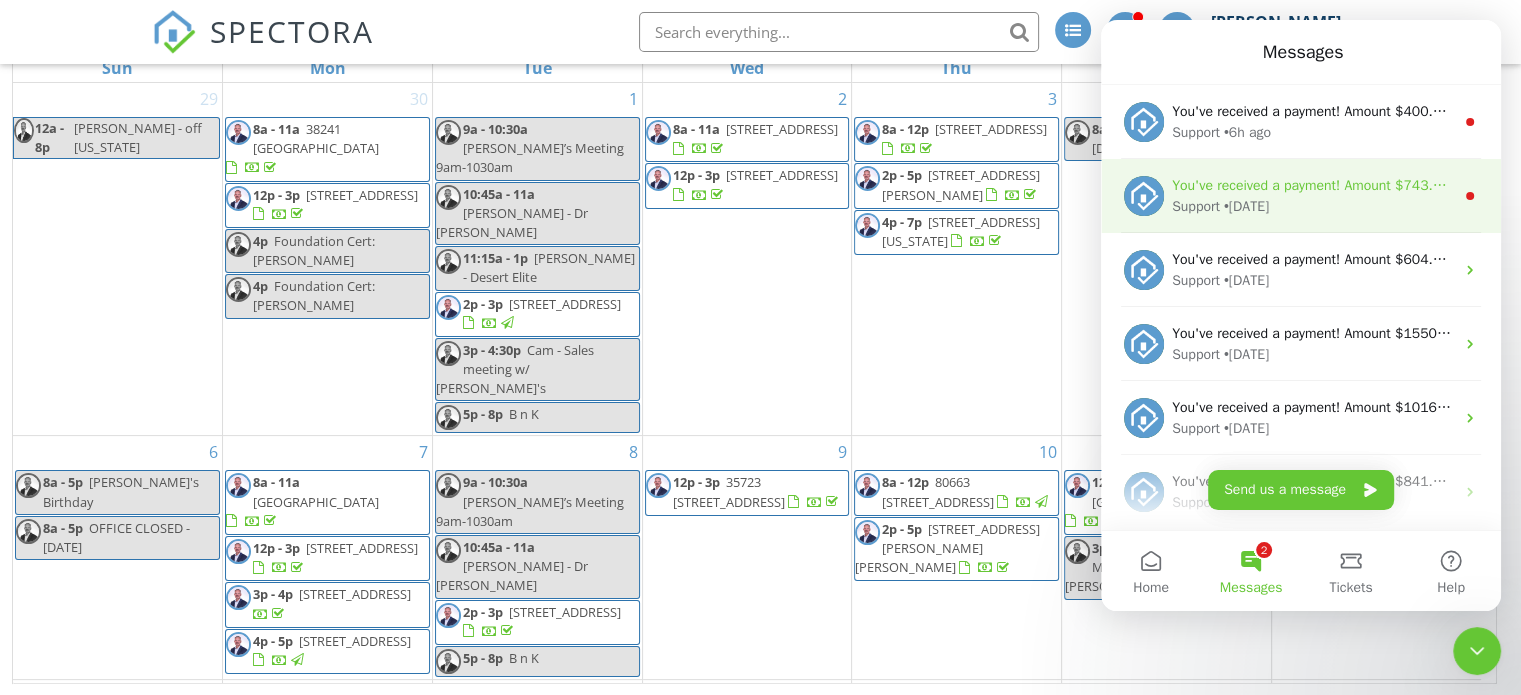 click on "You've received a payment!  Amount  $743.00  Fee  $20.73  Net  $722.27  Transaction #  pi_3RovUoK7snlDGpRF1BTaZF5k  Inspection  [STREET_ADDRESS] Payouts to your bank or debit card occur on a daily basis. Each payment usually takes two business days to process. You can view your pending payout amount here. If you have any questions reach out on our chat bubble at [DOMAIN_NAME]." at bounding box center (2377, 185) 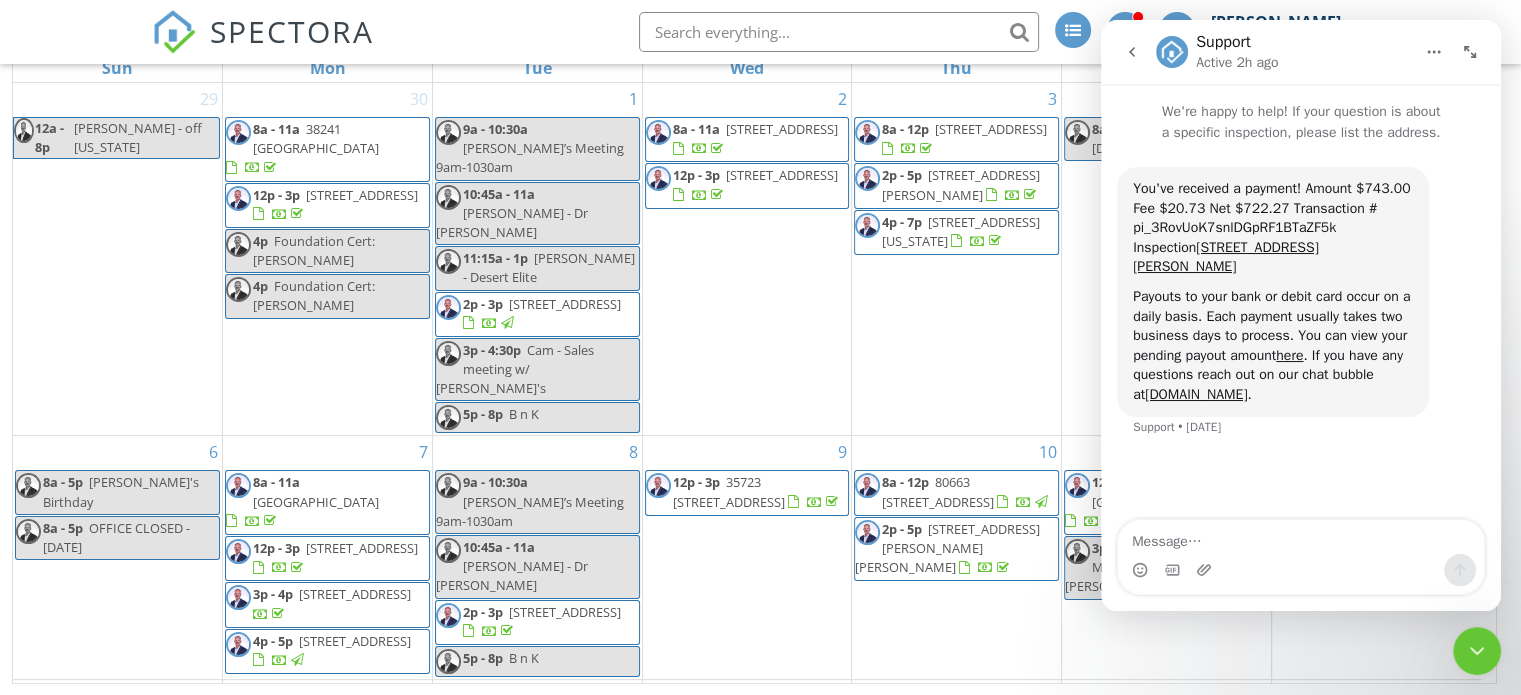 click 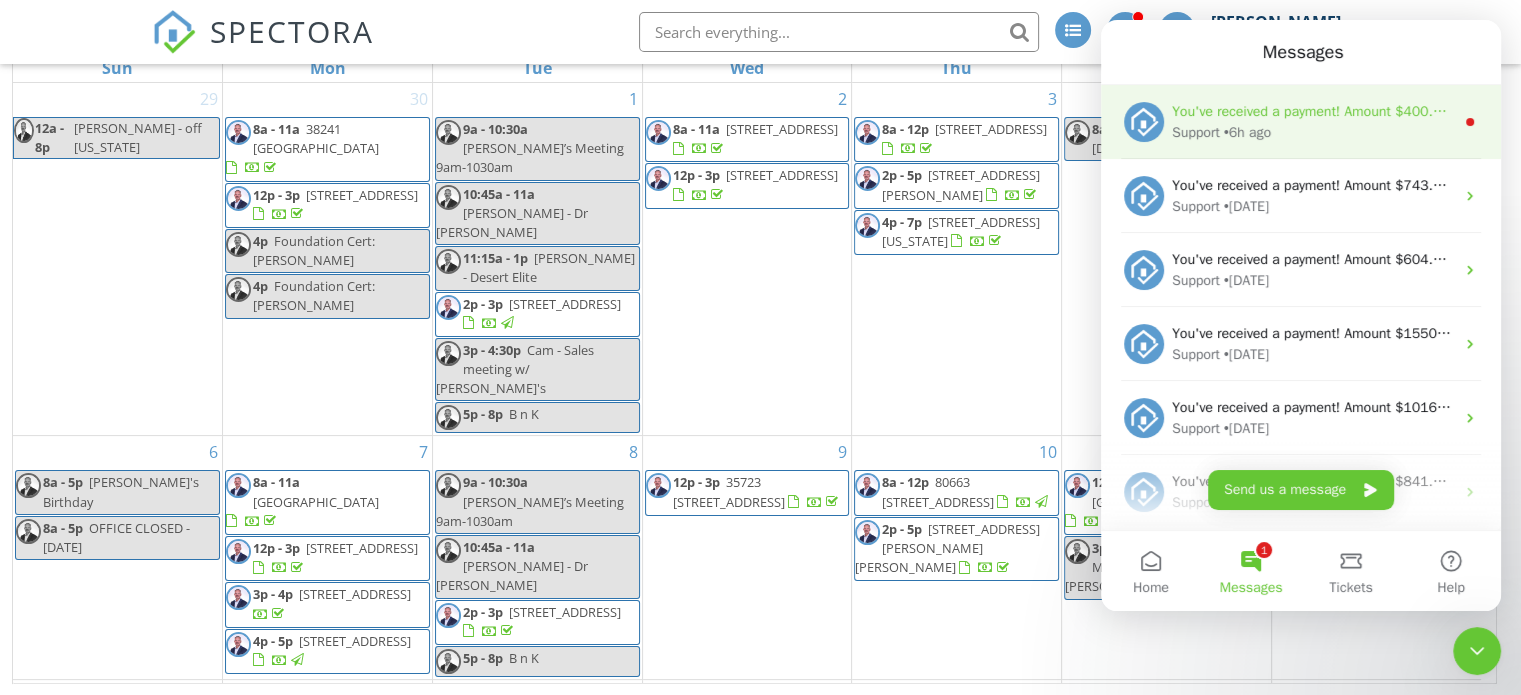 scroll, scrollTop: 0, scrollLeft: 0, axis: both 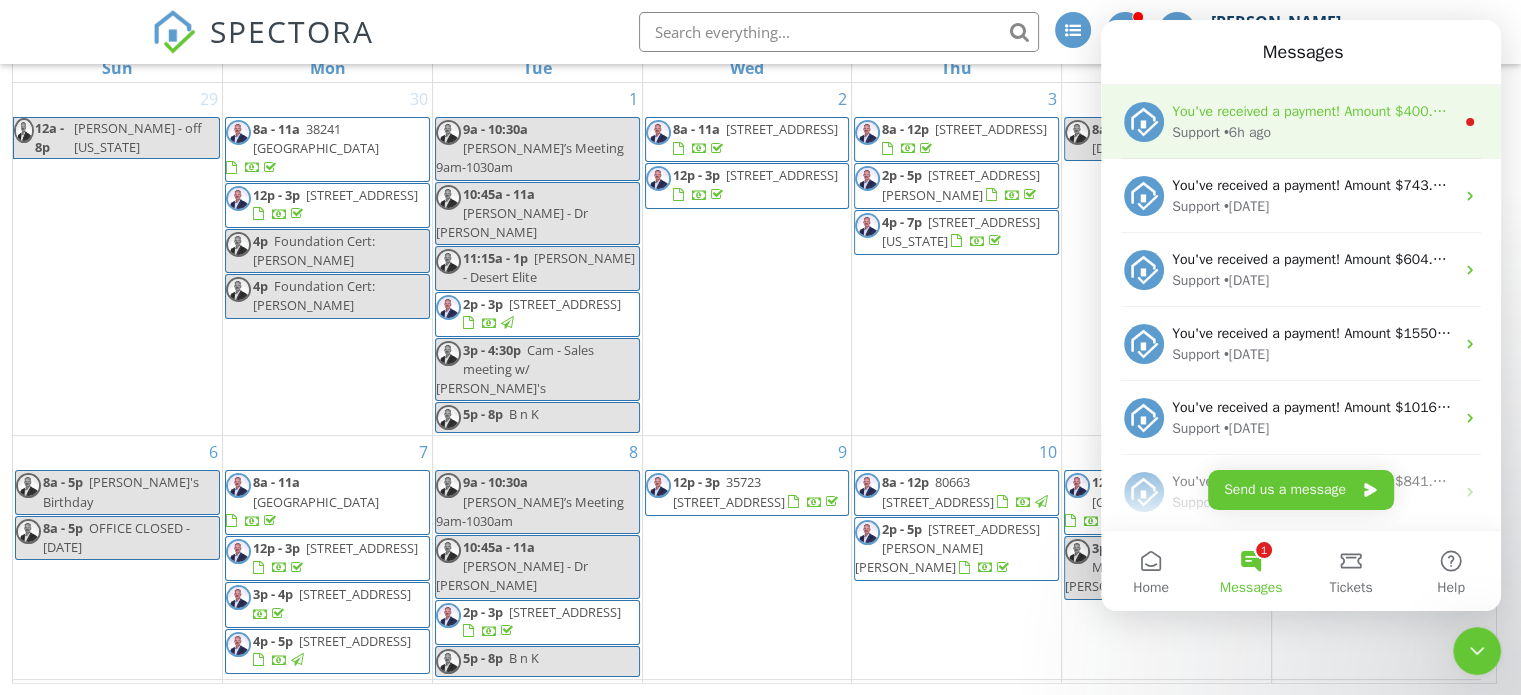 click on "Support •  6h ago" at bounding box center [1313, 132] 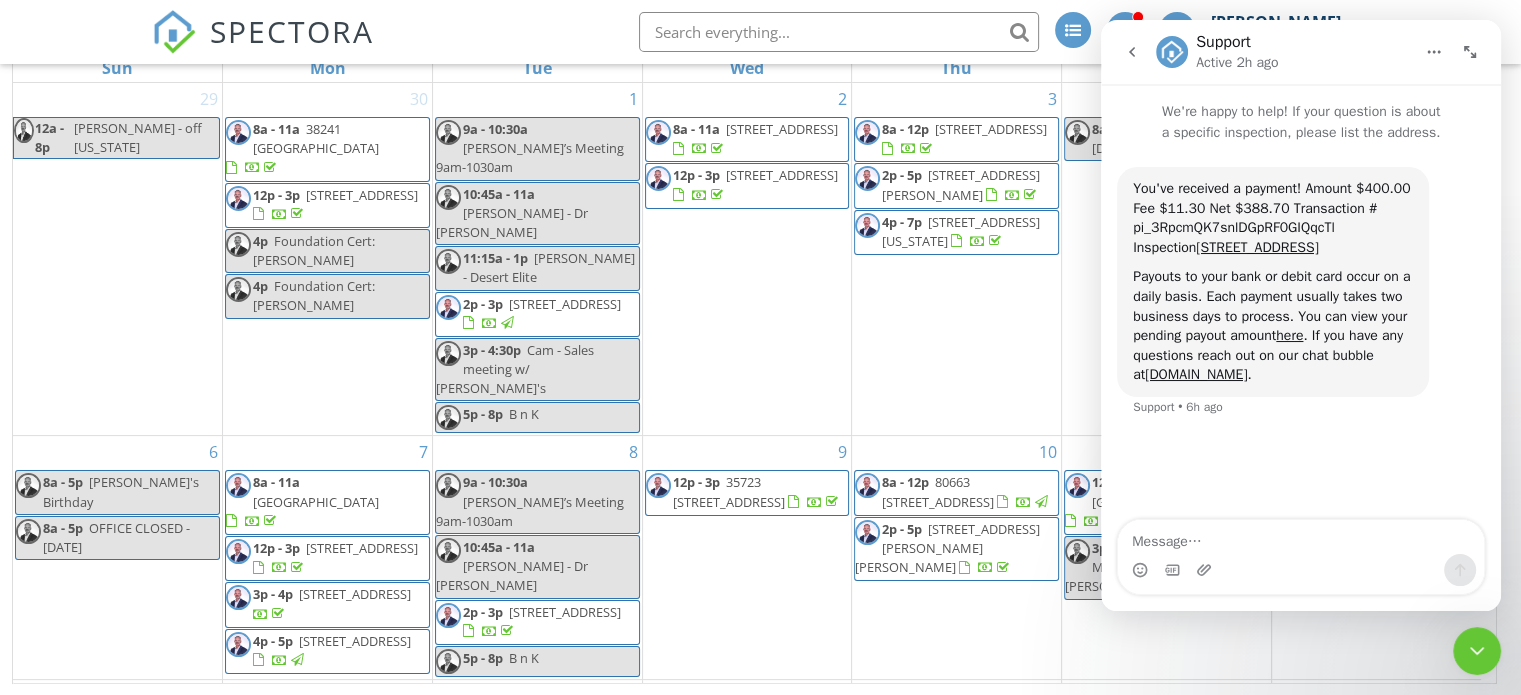click at bounding box center (1132, 52) 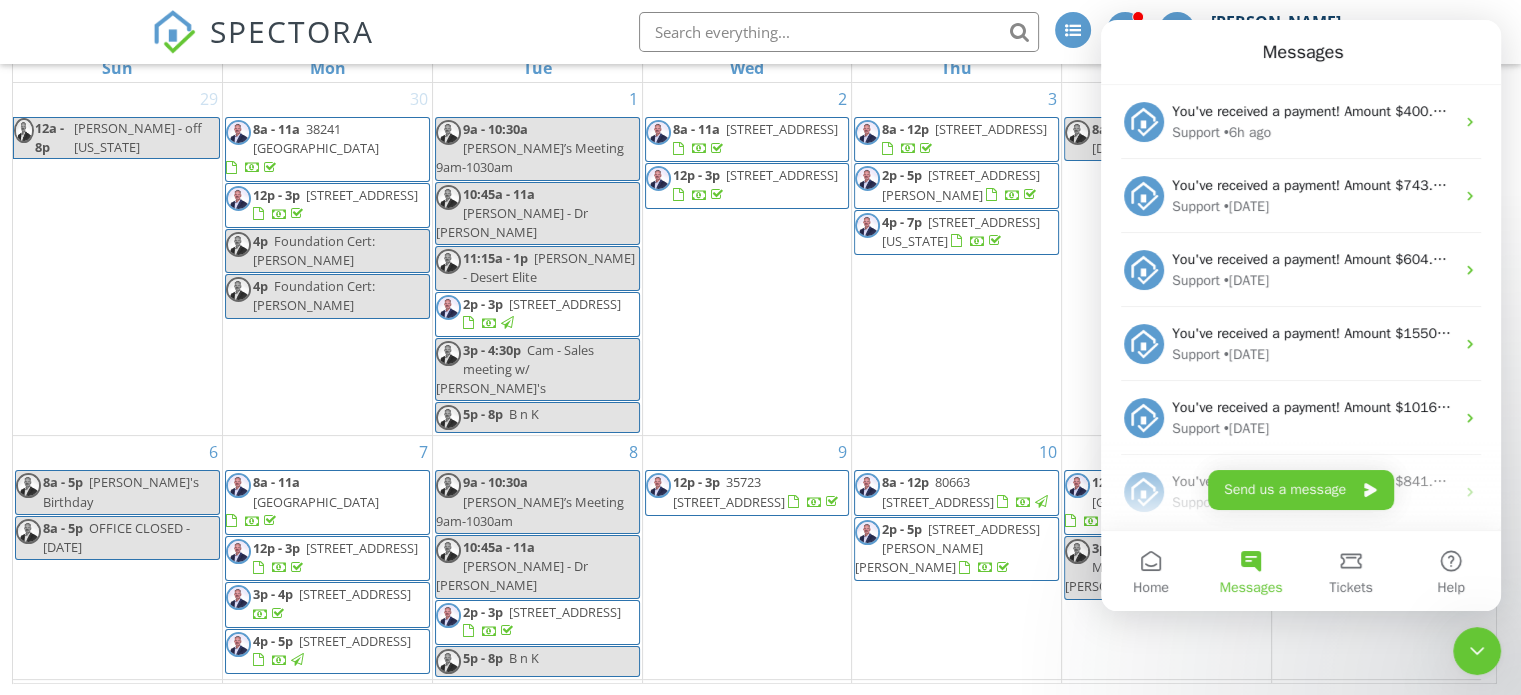 scroll, scrollTop: 0, scrollLeft: 0, axis: both 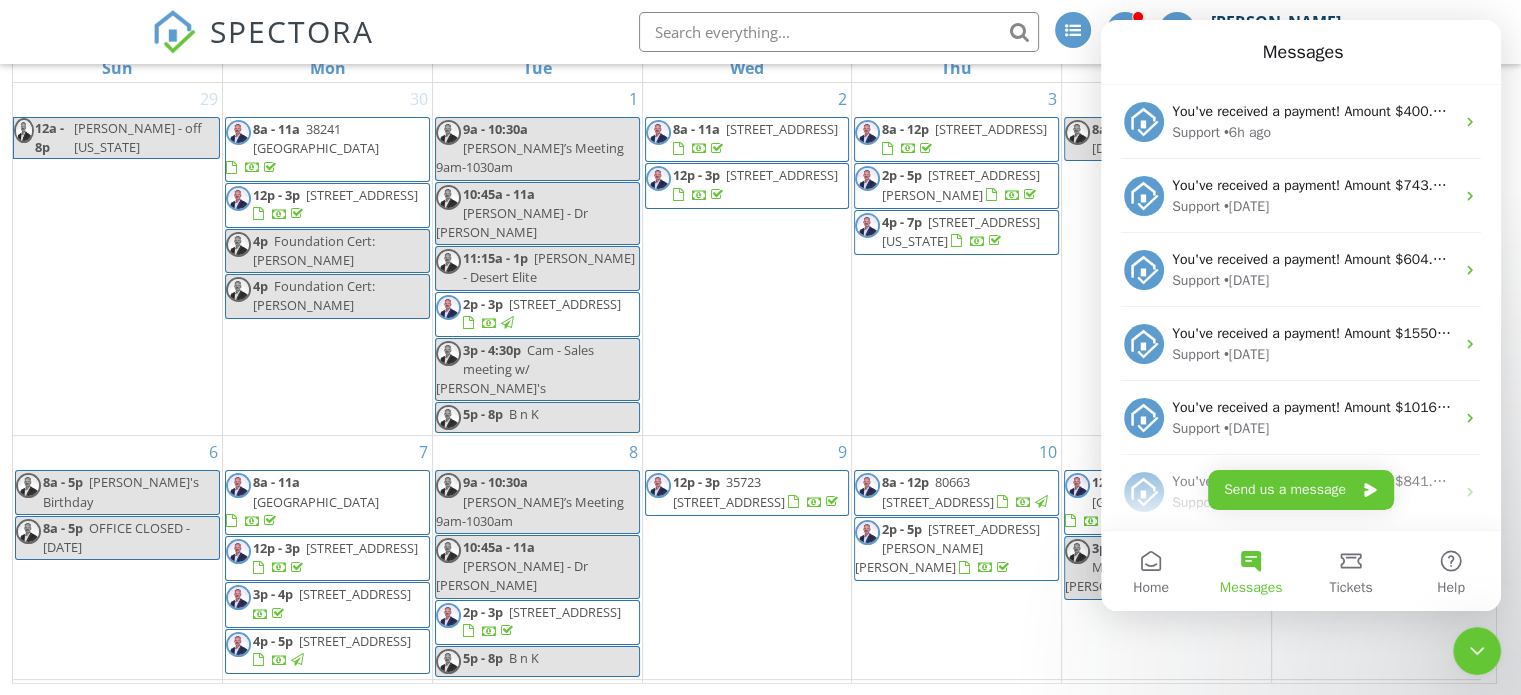 click 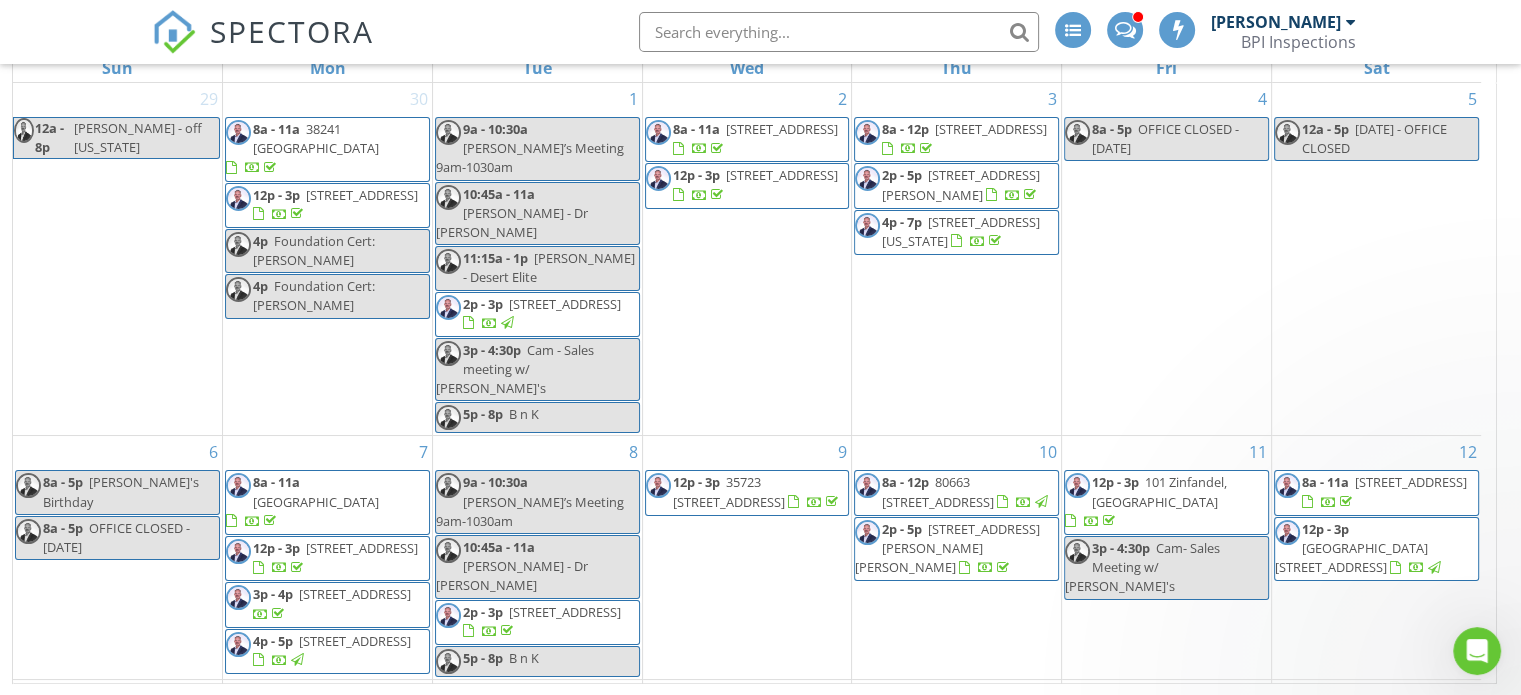 scroll, scrollTop: 0, scrollLeft: 0, axis: both 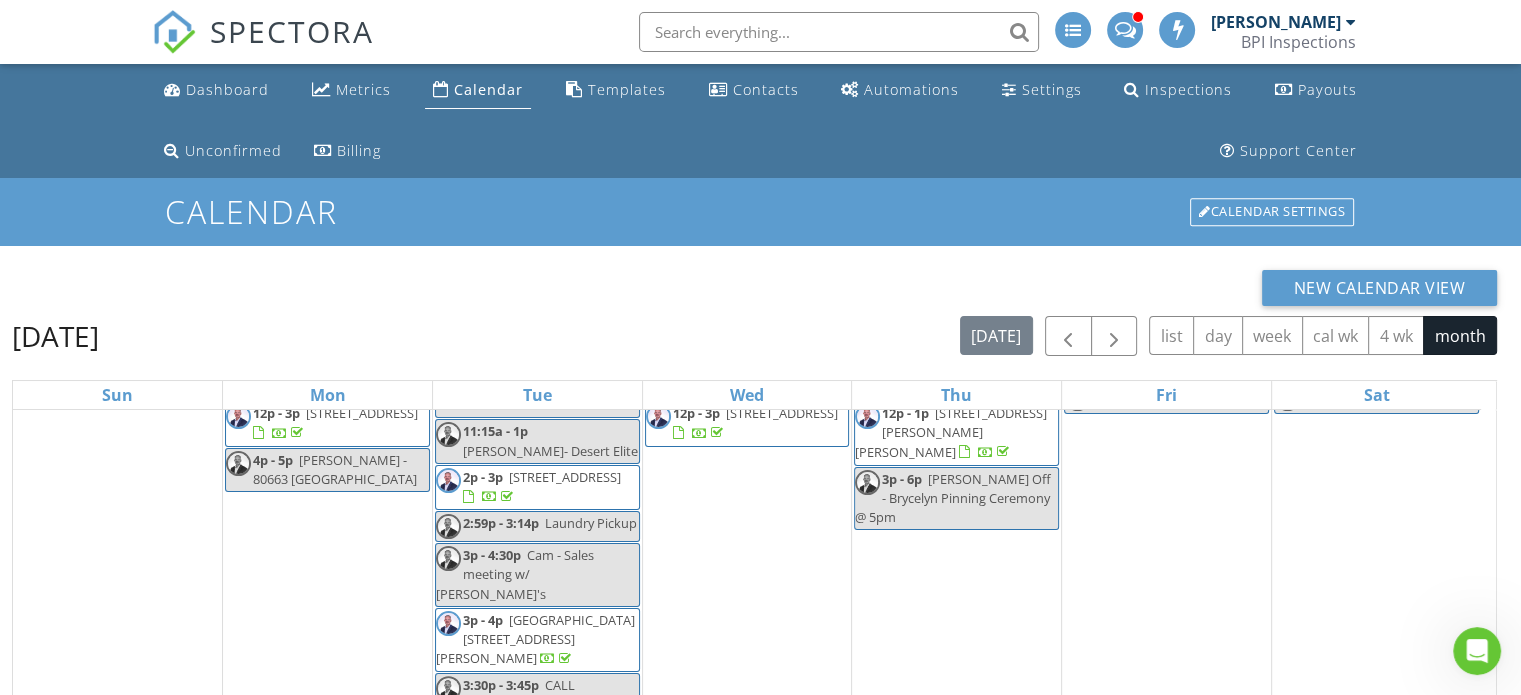 click on "New Calendar View       [DATE] [DATE] list day week cal wk 4 wk month Sun Mon Tue Wed Thu Fri Sat 29
12a - 8p
Cameron - off [US_STATE]
30
8a - 11a
[STREET_ADDRESS]
12p - 3p
[STREET_ADDRESS]
4p
Foundation Cert: [PERSON_NAME]
4p
Foundation Cert: [PERSON_NAME]
1
9a - 10:30a" at bounding box center [754, 640] 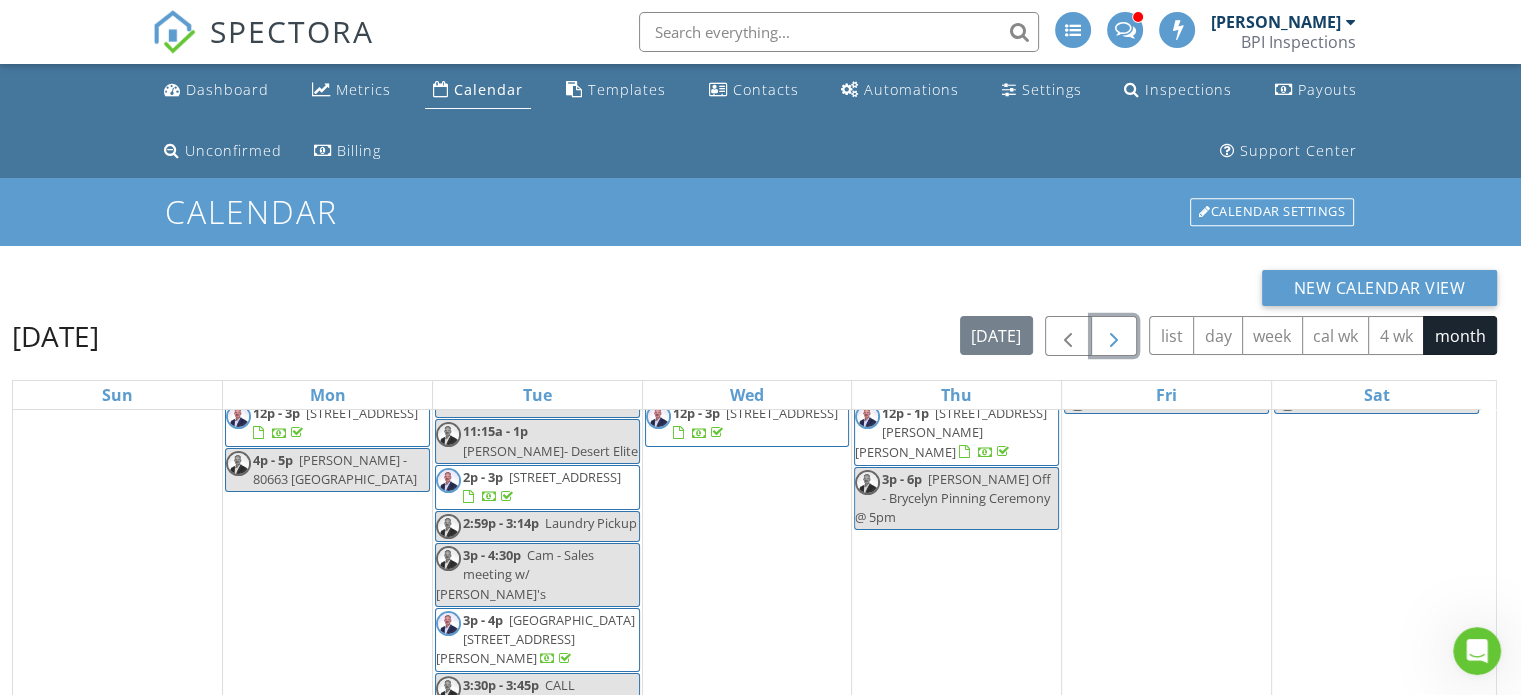 click at bounding box center [1114, 337] 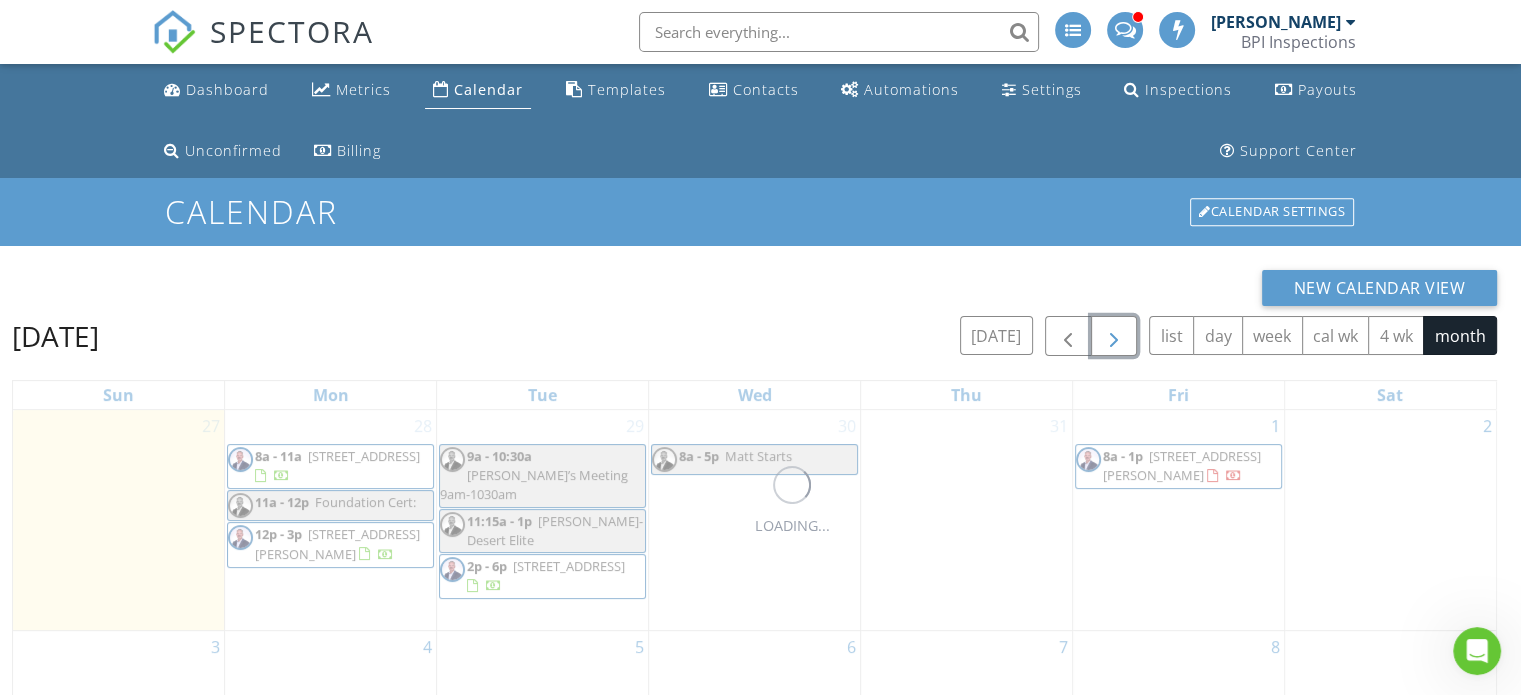 scroll, scrollTop: 0, scrollLeft: 0, axis: both 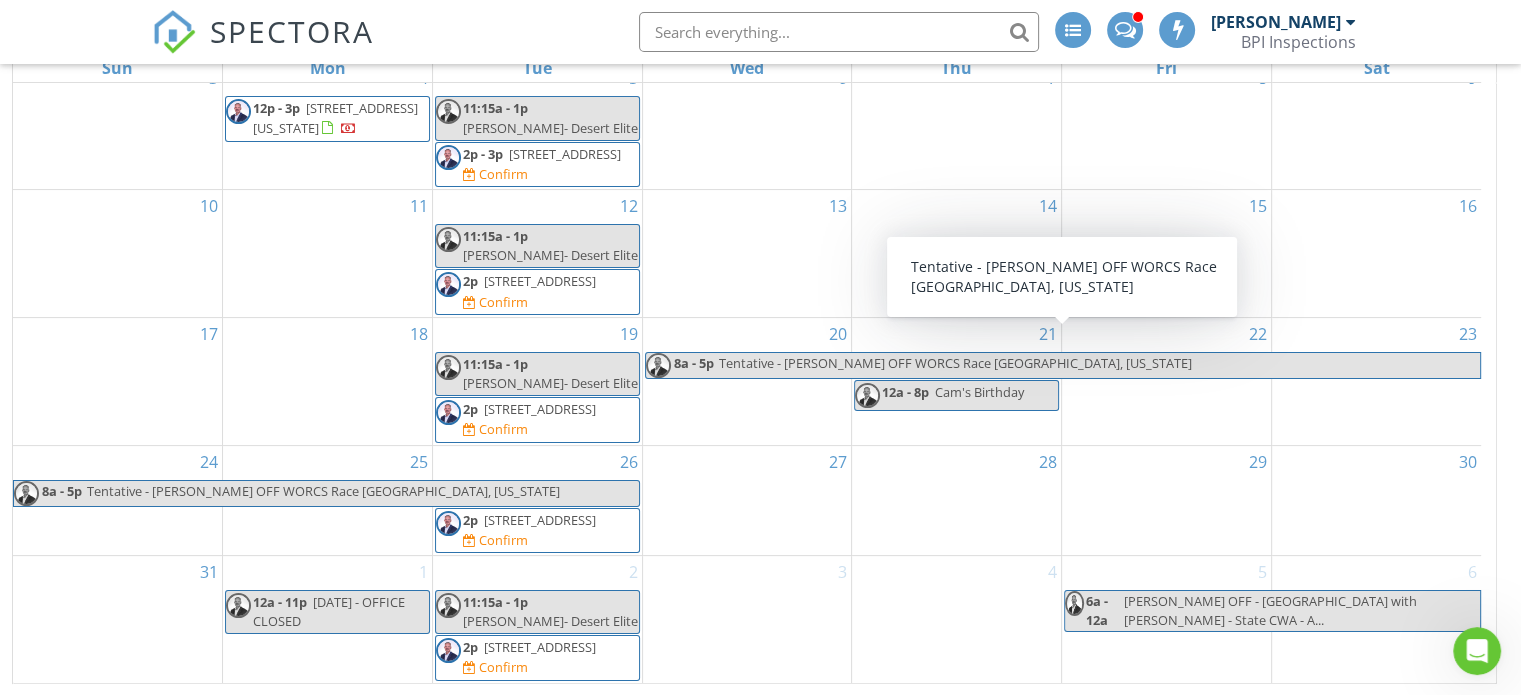 click on "Tentative - [PERSON_NAME] OFF WORCS Race [GEOGRAPHIC_DATA], [US_STATE]" at bounding box center (955, 363) 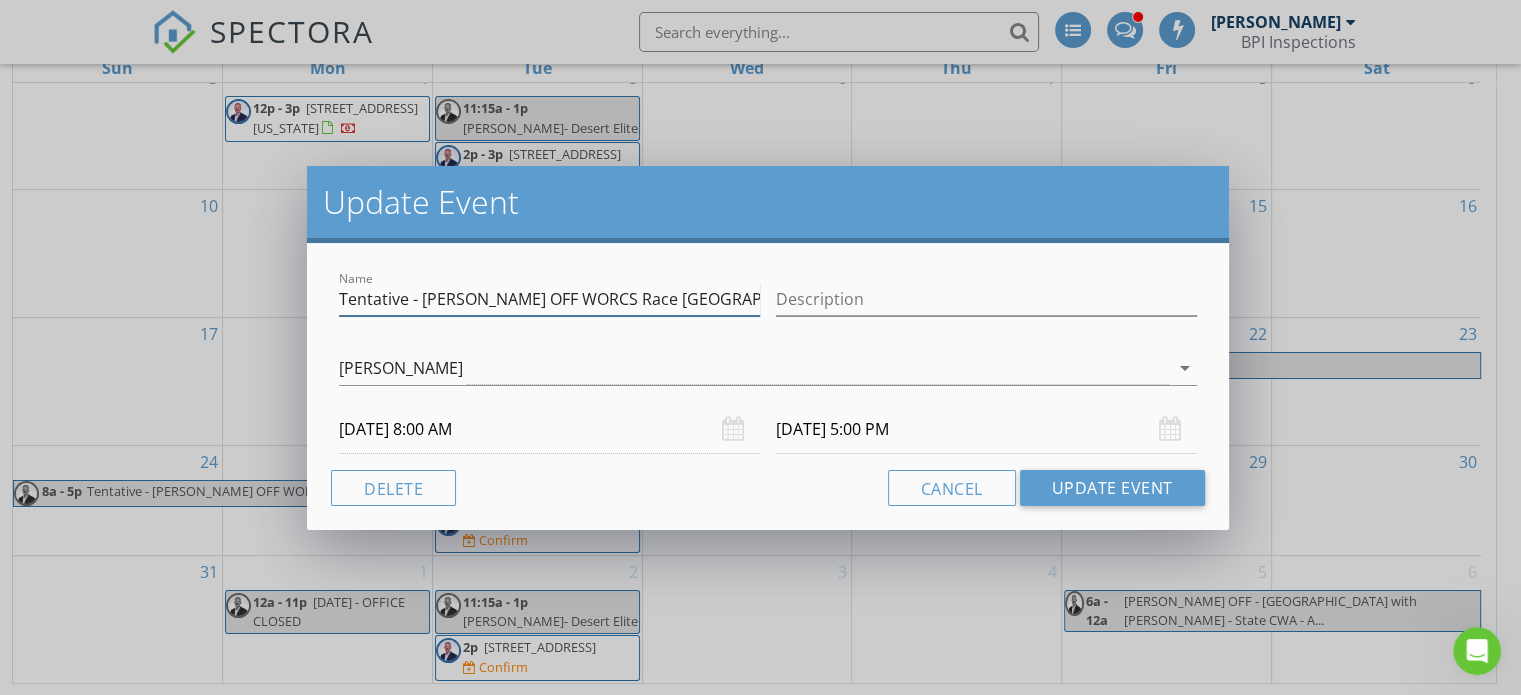 click on "Tentative - [PERSON_NAME] OFF WORCS Race [GEOGRAPHIC_DATA], [US_STATE]" at bounding box center (549, 299) 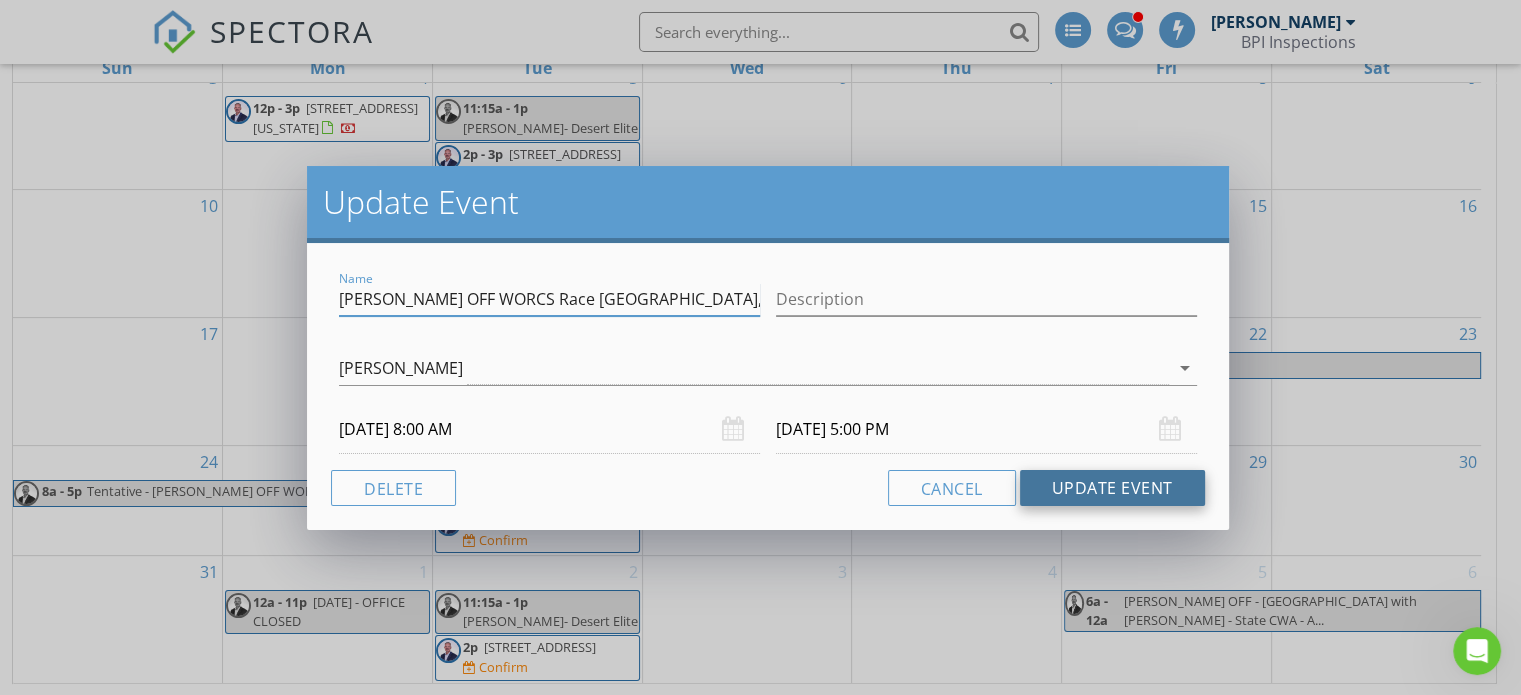 type on "[PERSON_NAME] OFF WORCS Race [GEOGRAPHIC_DATA], [US_STATE]" 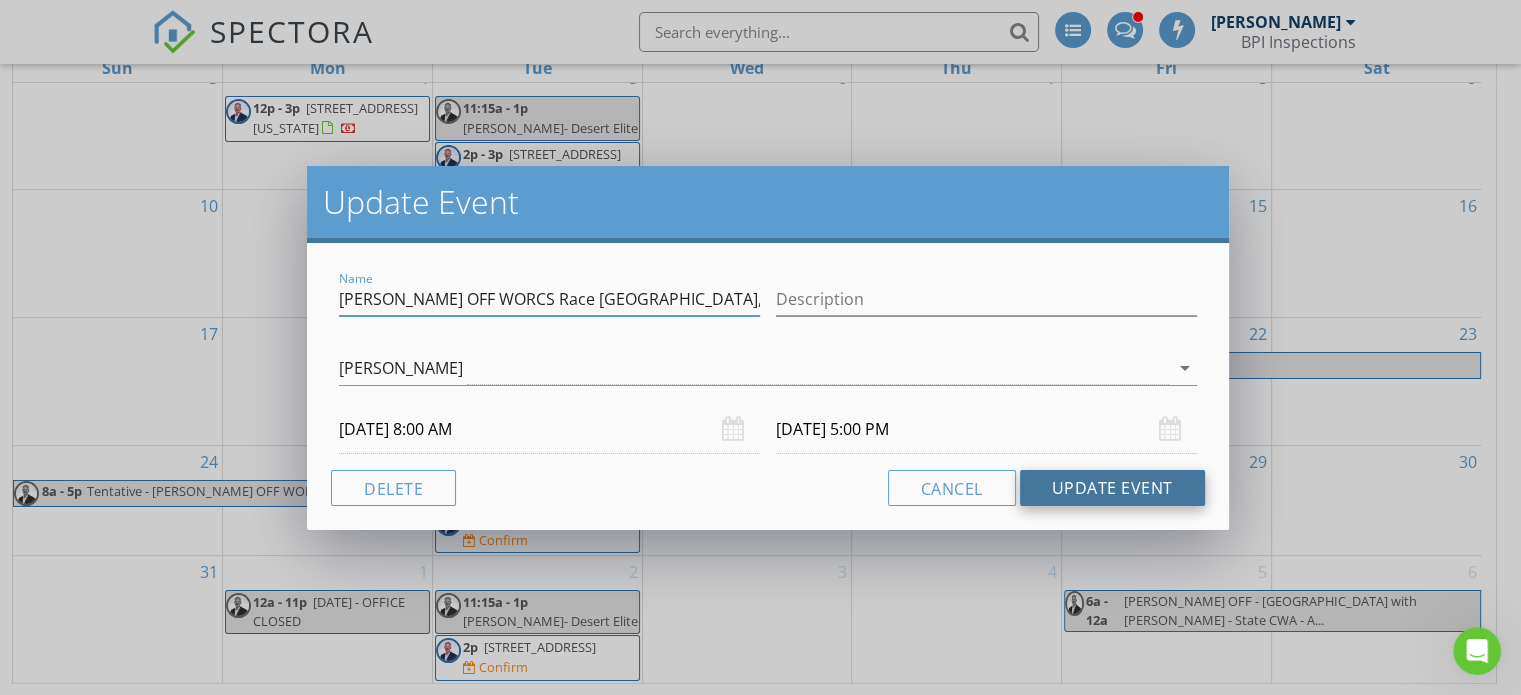 click on "Update Event" at bounding box center [1112, 488] 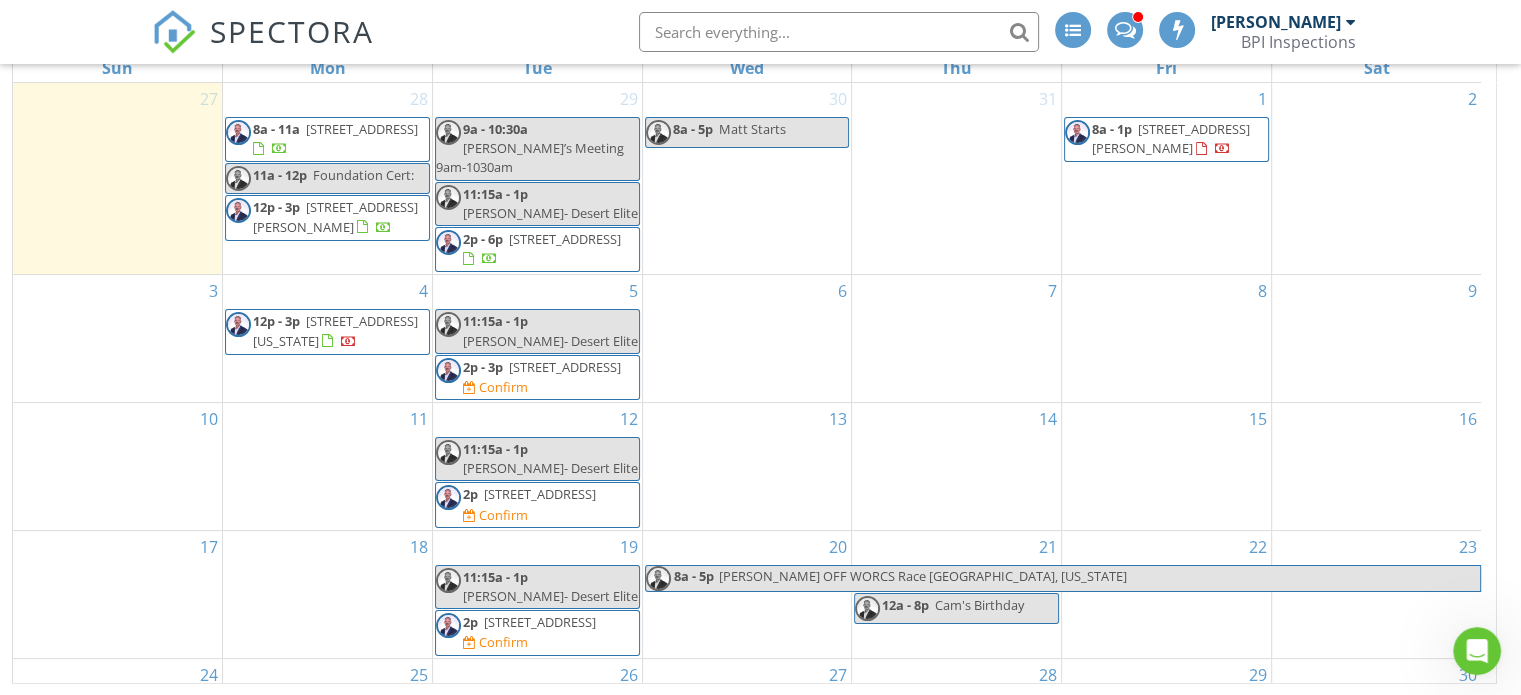 scroll, scrollTop: 239, scrollLeft: 0, axis: vertical 